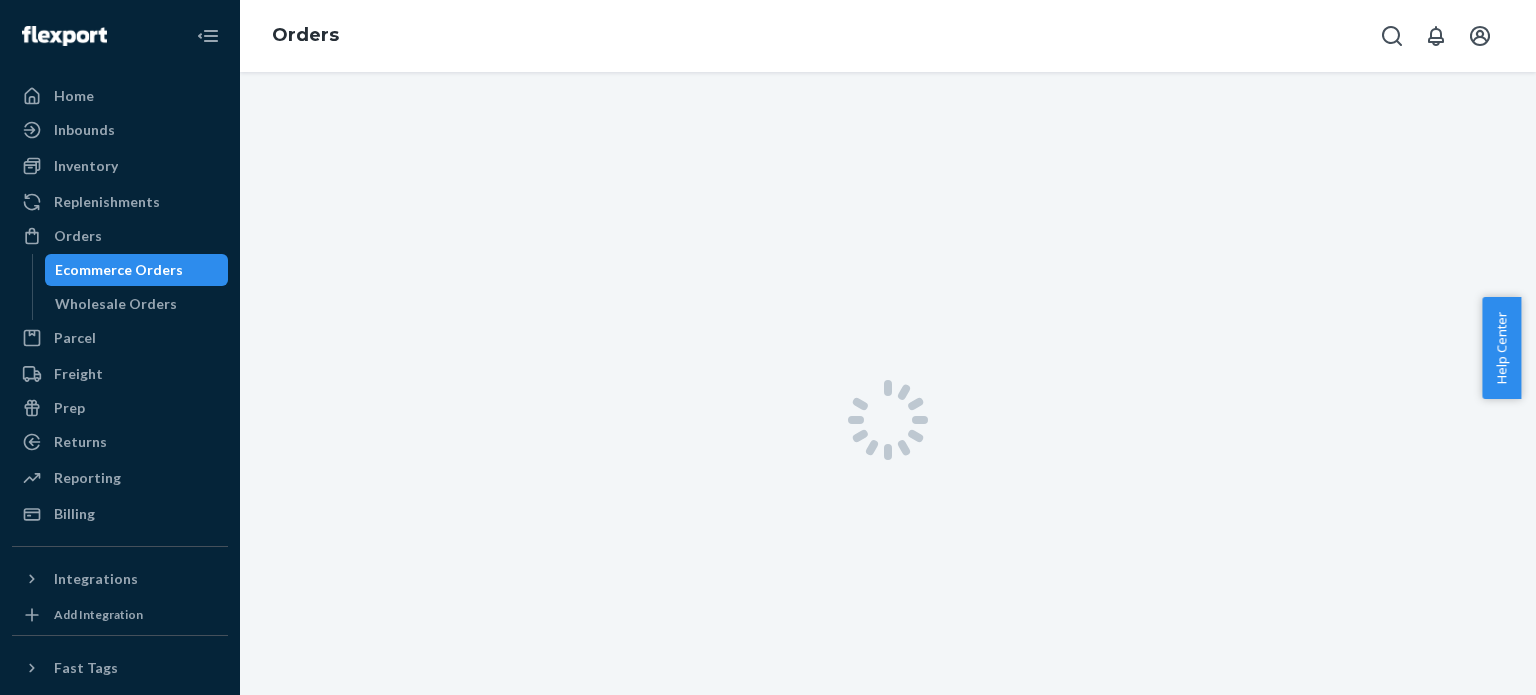 scroll, scrollTop: 0, scrollLeft: 0, axis: both 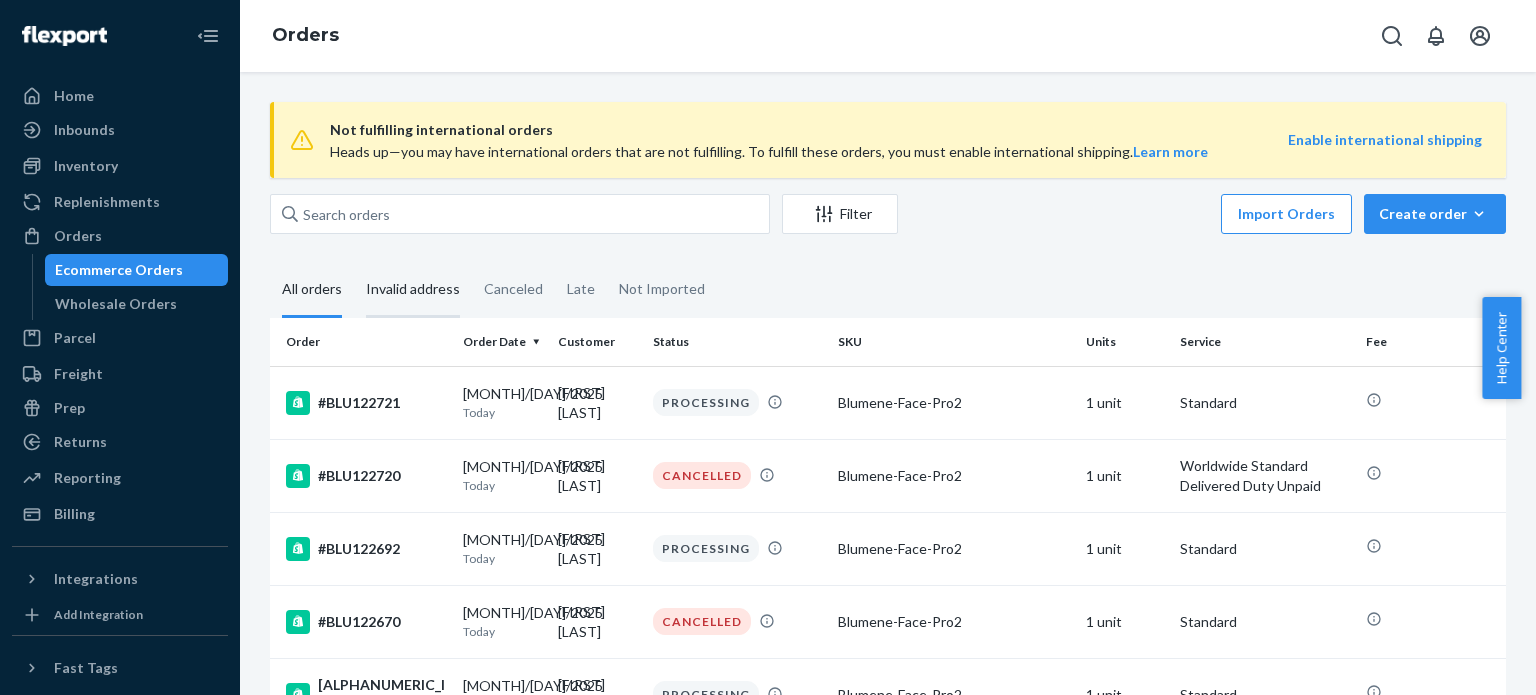click on "Invalid address" at bounding box center [413, 290] 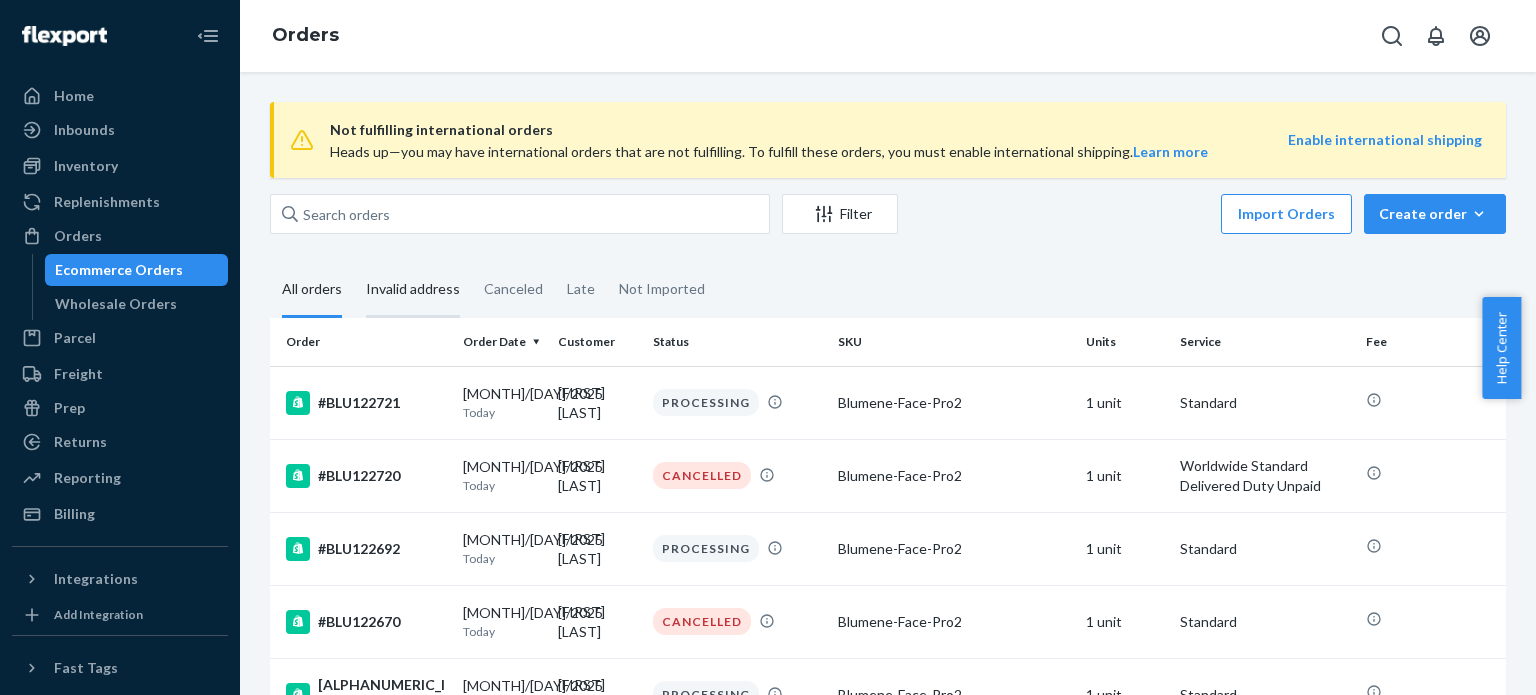 click on "Invalid address" at bounding box center [354, 263] 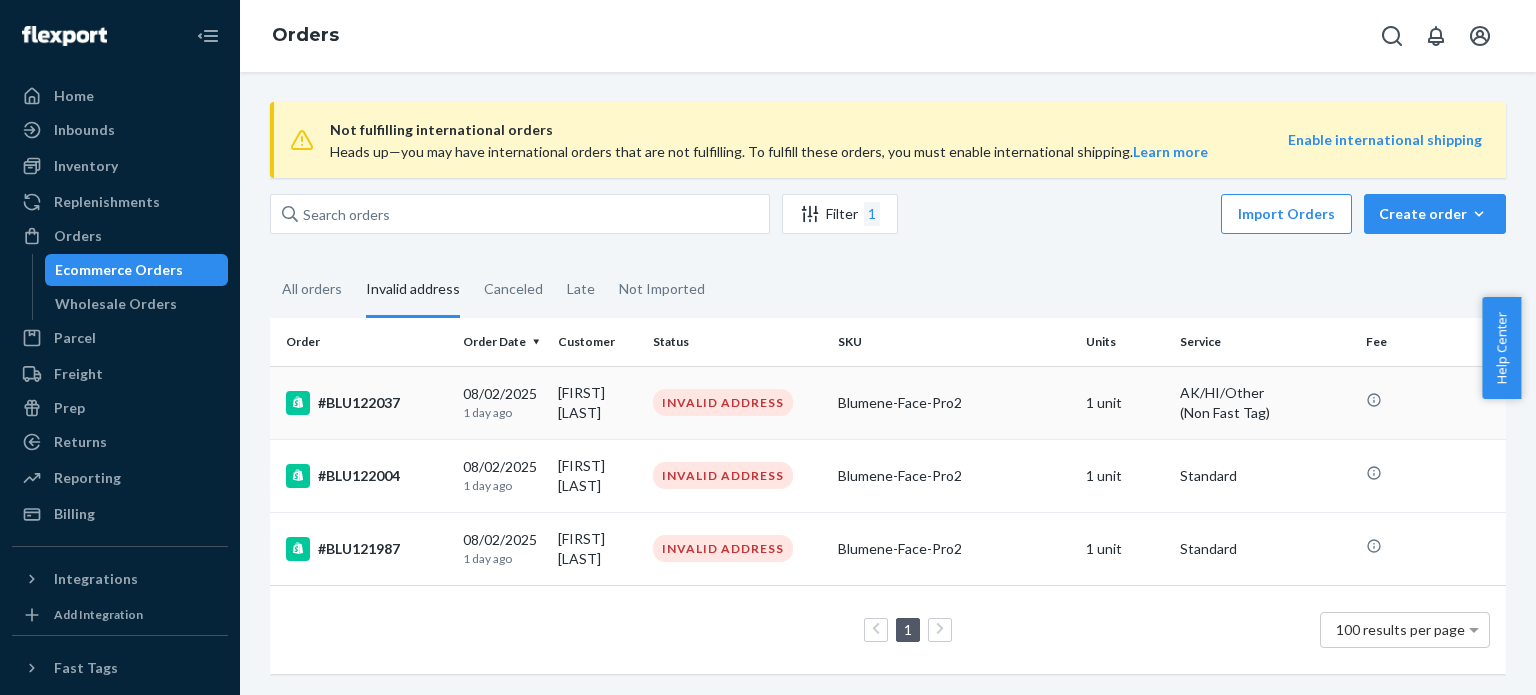click on "1 day ago" at bounding box center [502, 412] 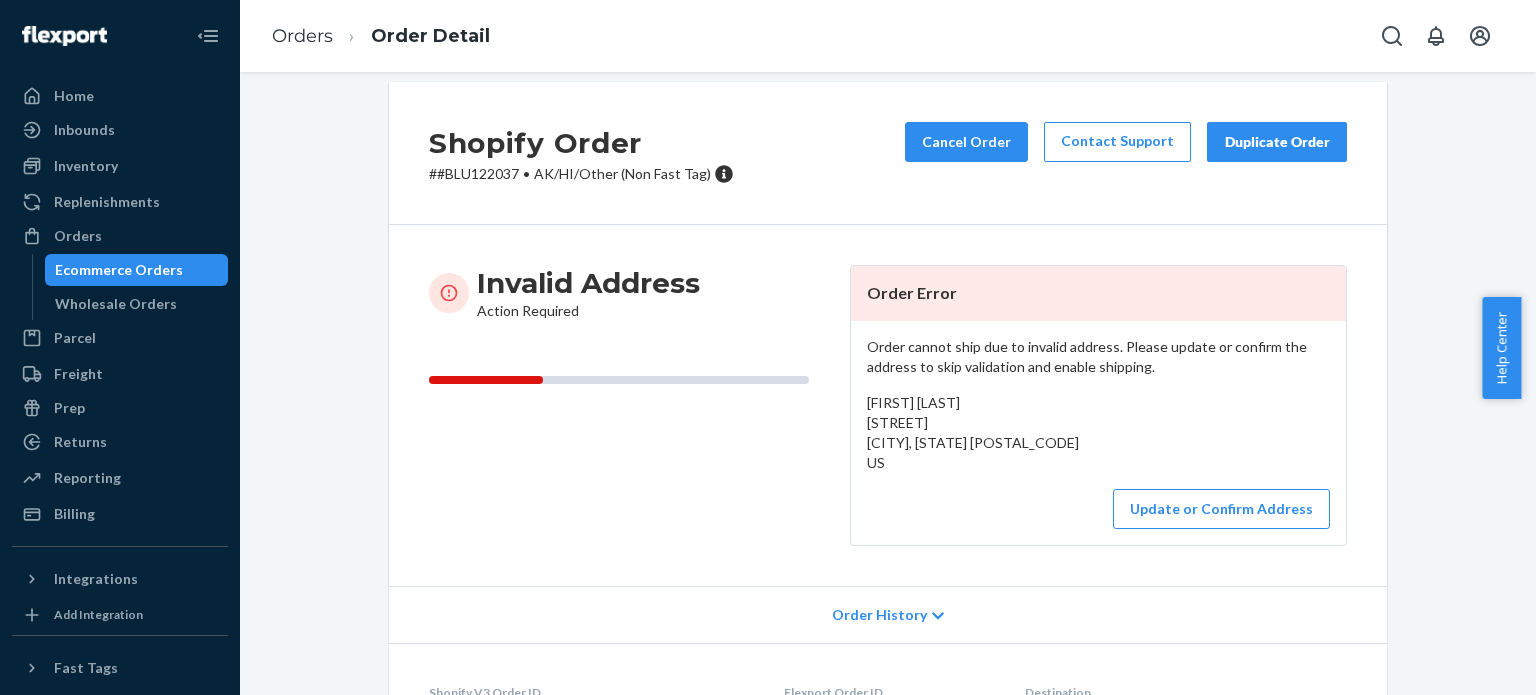 scroll, scrollTop: 15, scrollLeft: 0, axis: vertical 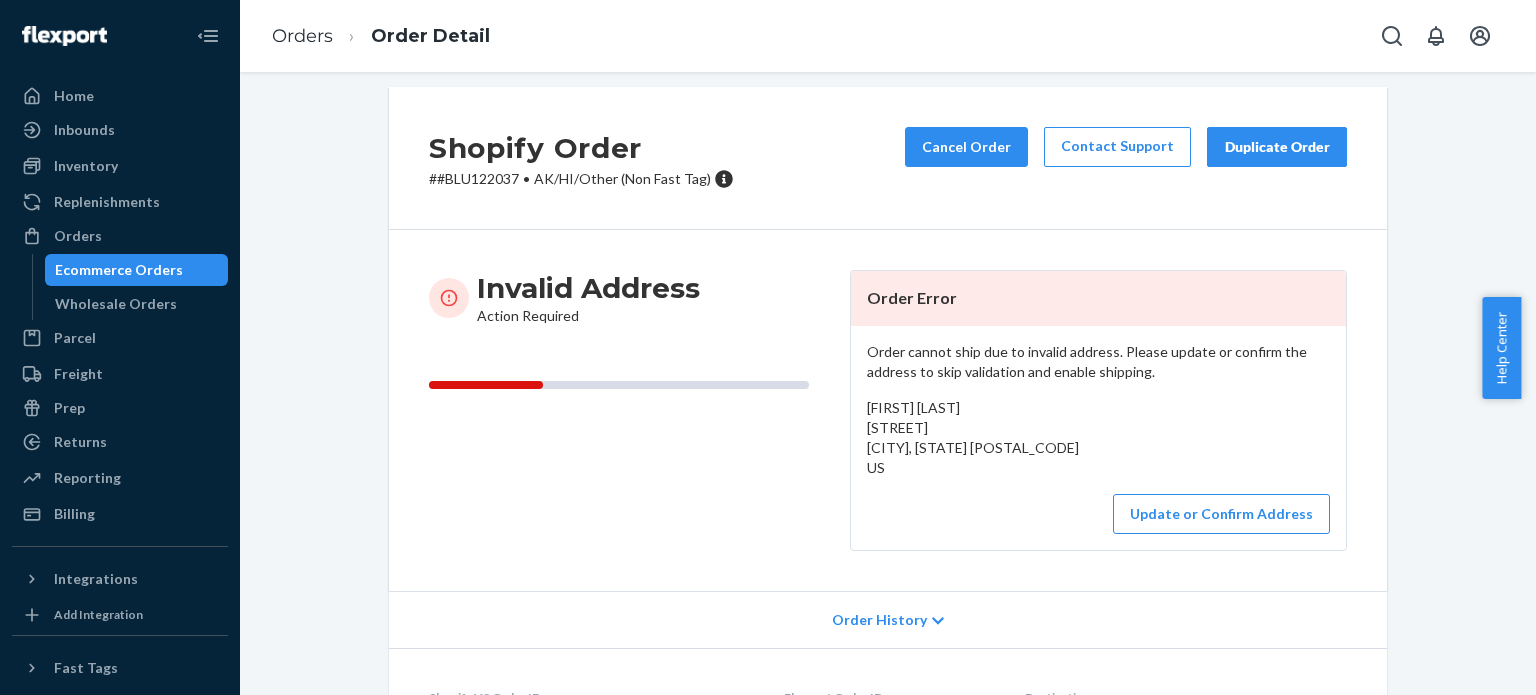 drag, startPoint x: 855, startPoint y: 423, endPoint x: 1059, endPoint y: 458, distance: 206.98068 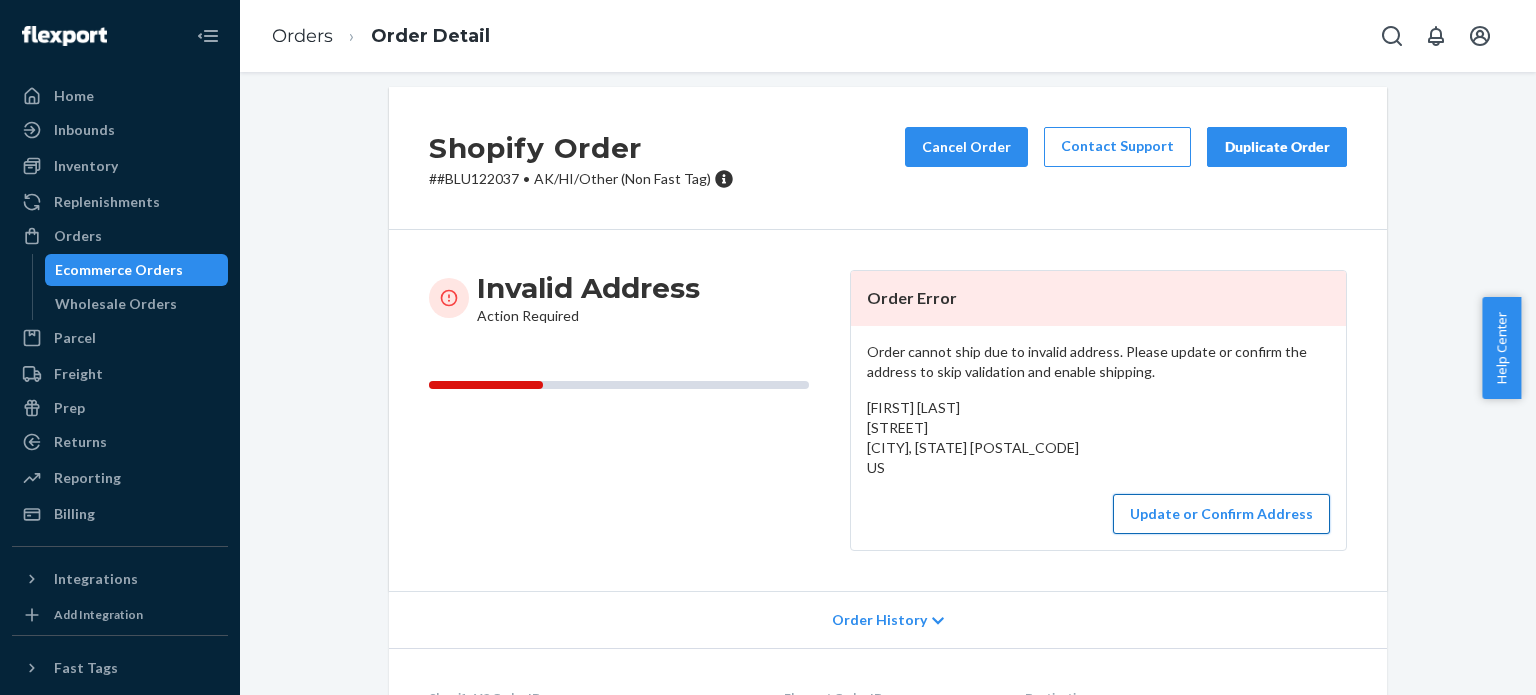 click on "Update or Confirm Address" at bounding box center (1221, 514) 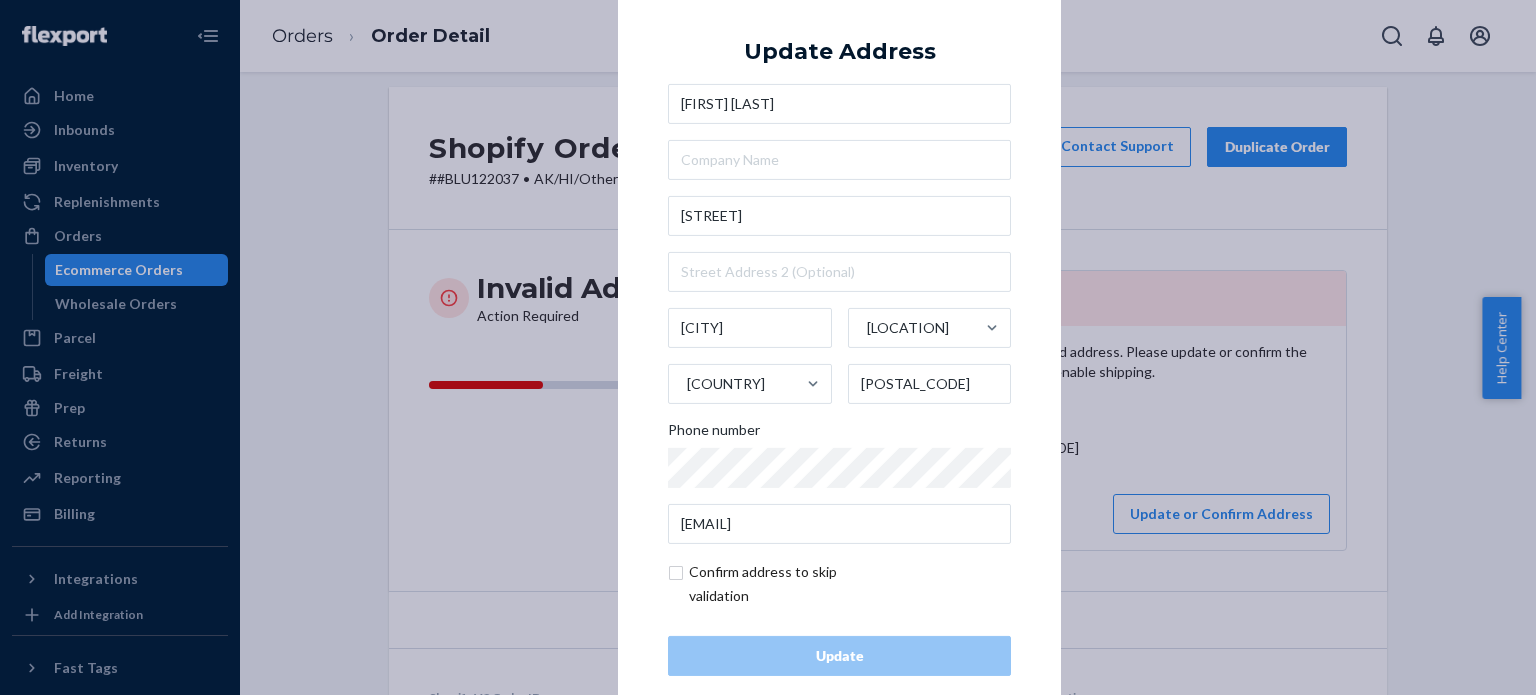 click at bounding box center [784, 584] 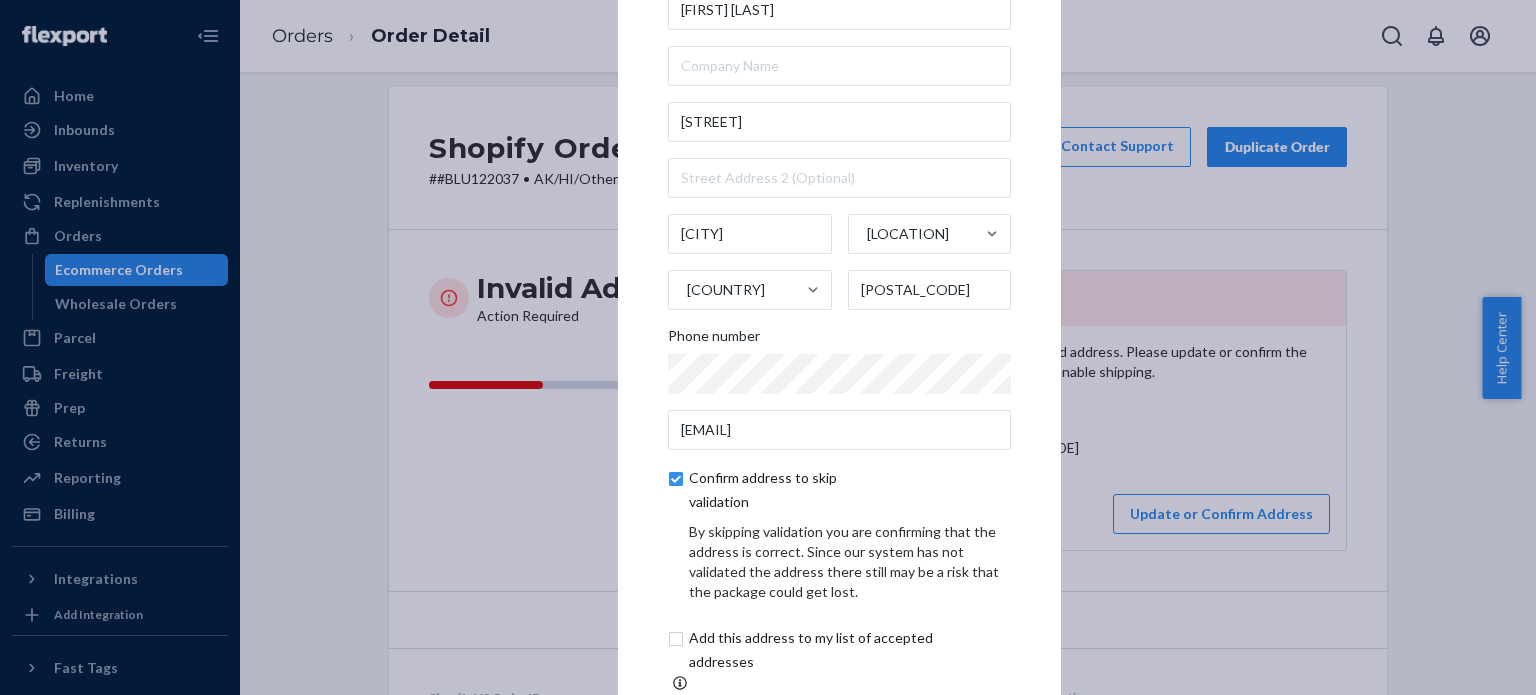 scroll, scrollTop: 114, scrollLeft: 0, axis: vertical 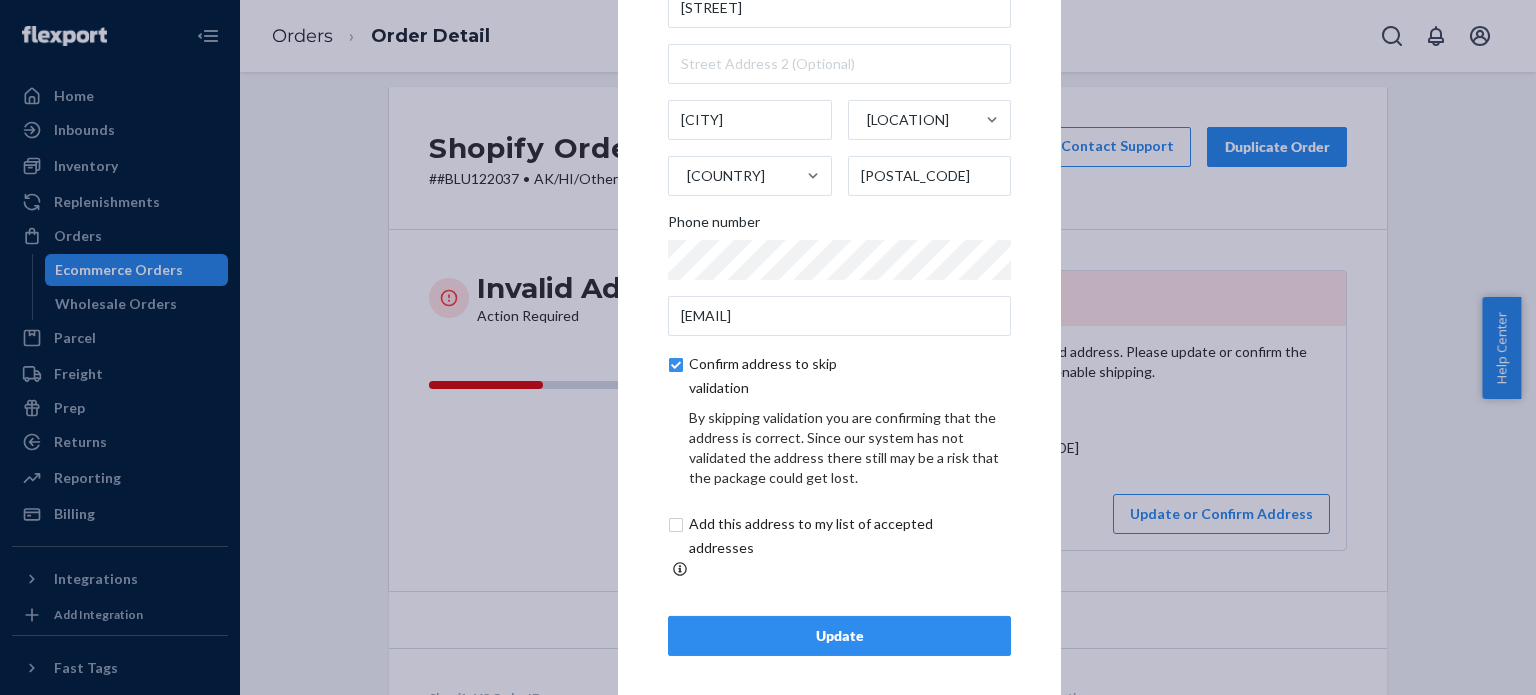 click on "Update" at bounding box center (839, 636) 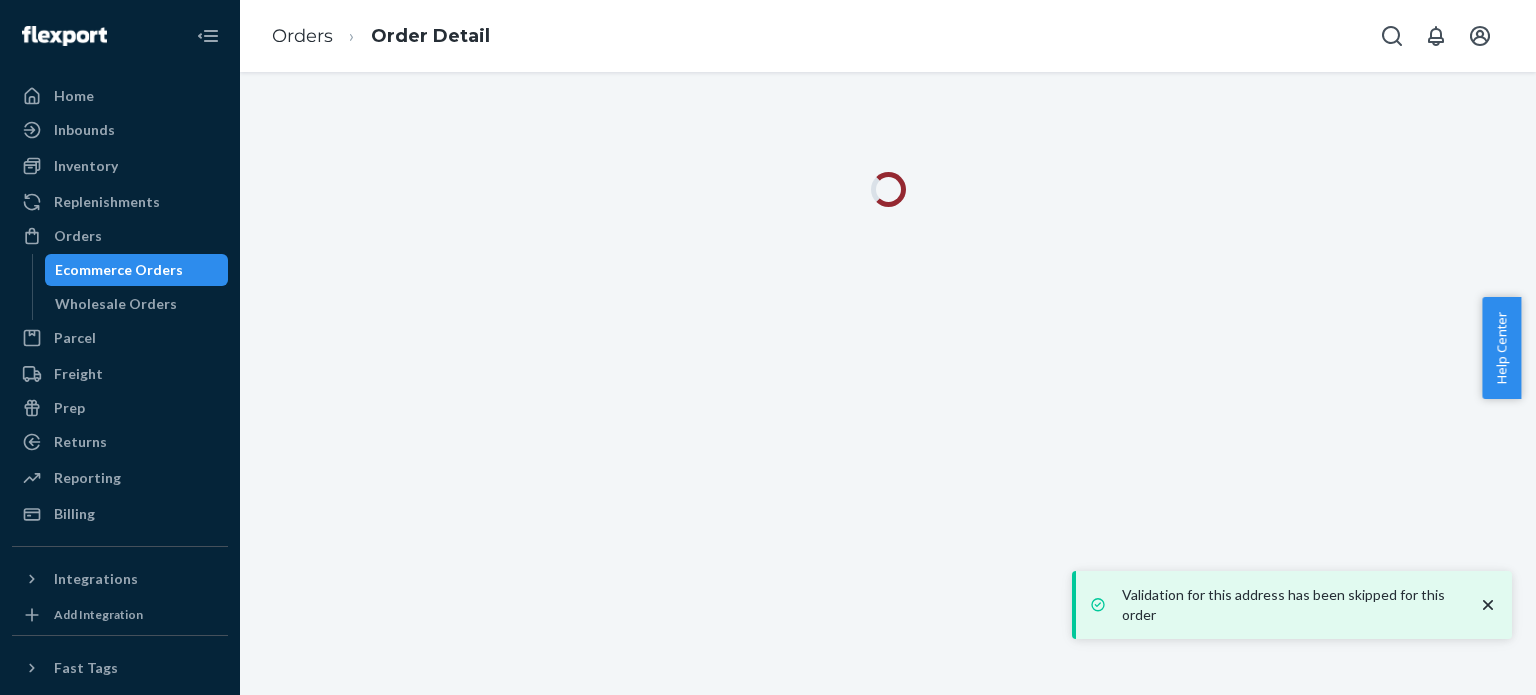 scroll, scrollTop: 0, scrollLeft: 0, axis: both 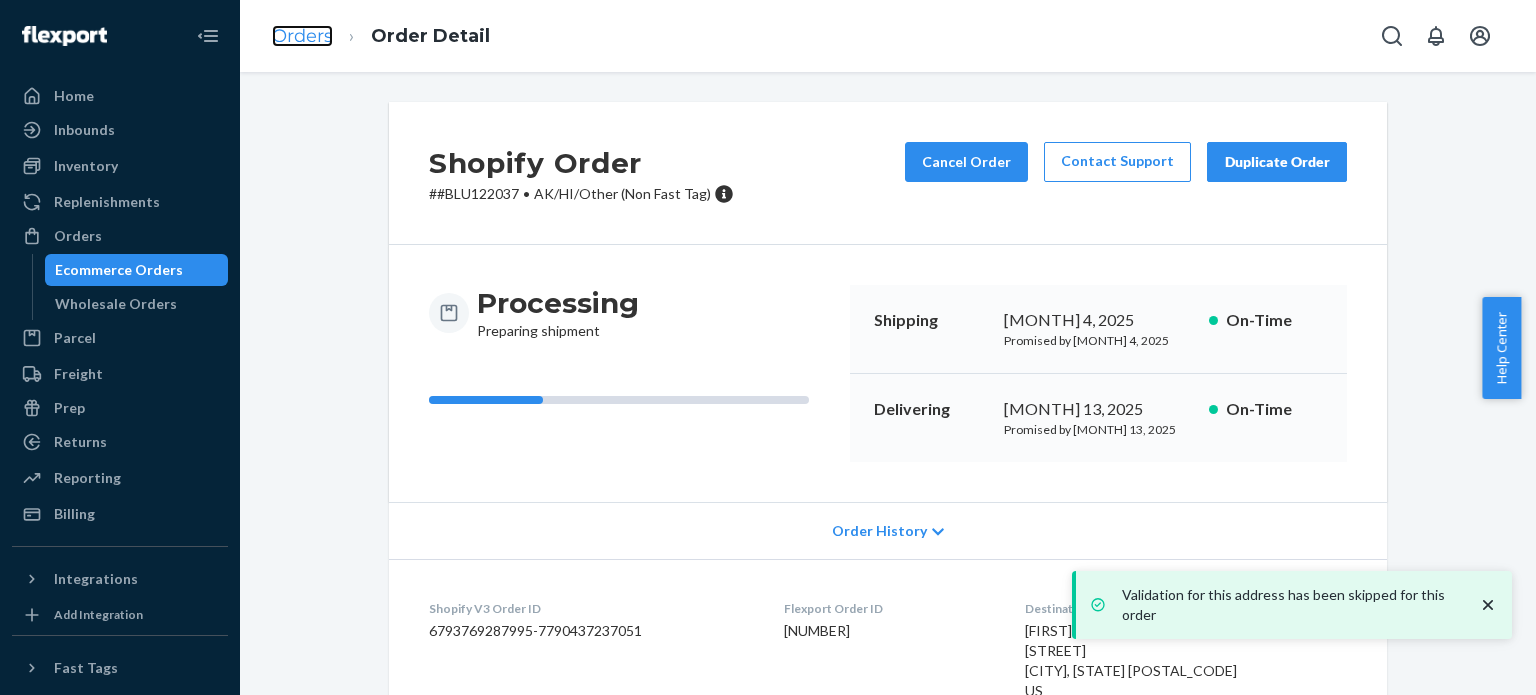 click on "Orders" at bounding box center (302, 36) 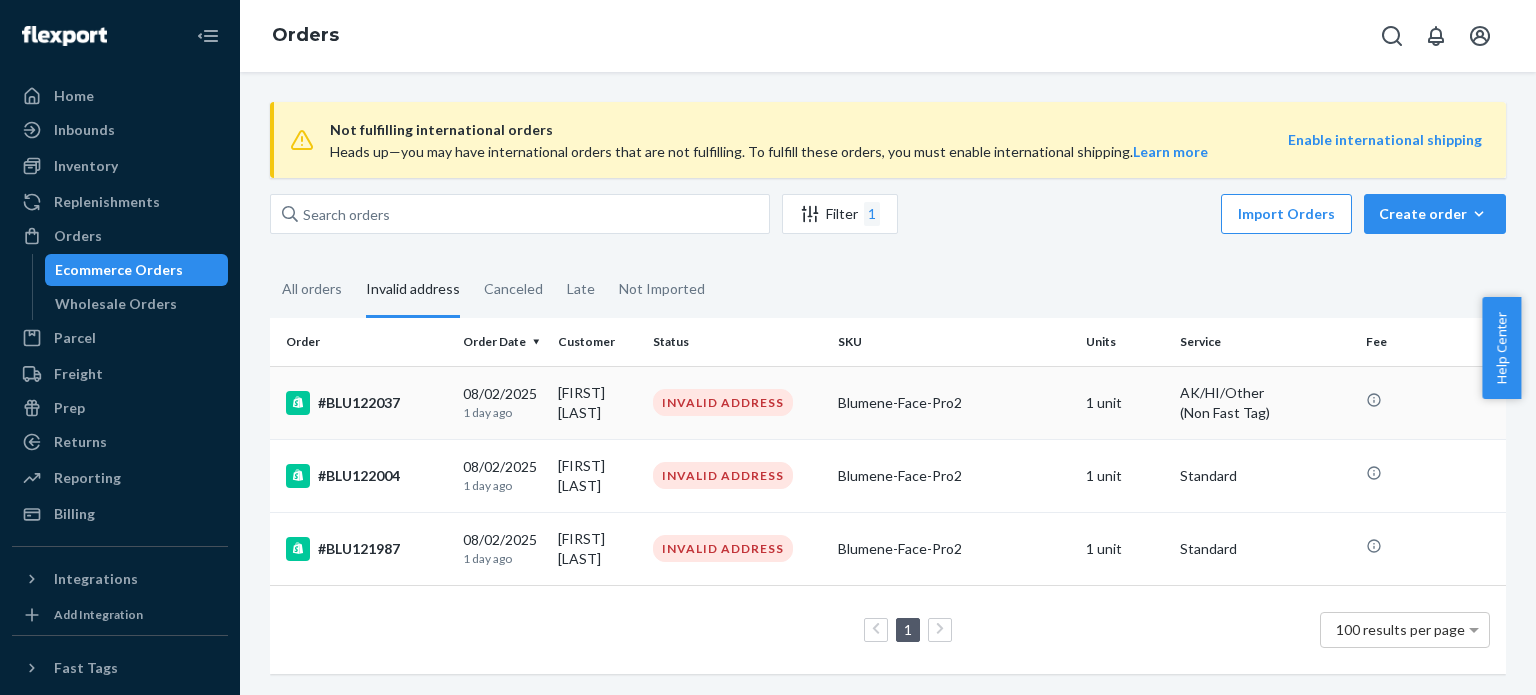 click on "1 day ago" at bounding box center (502, 412) 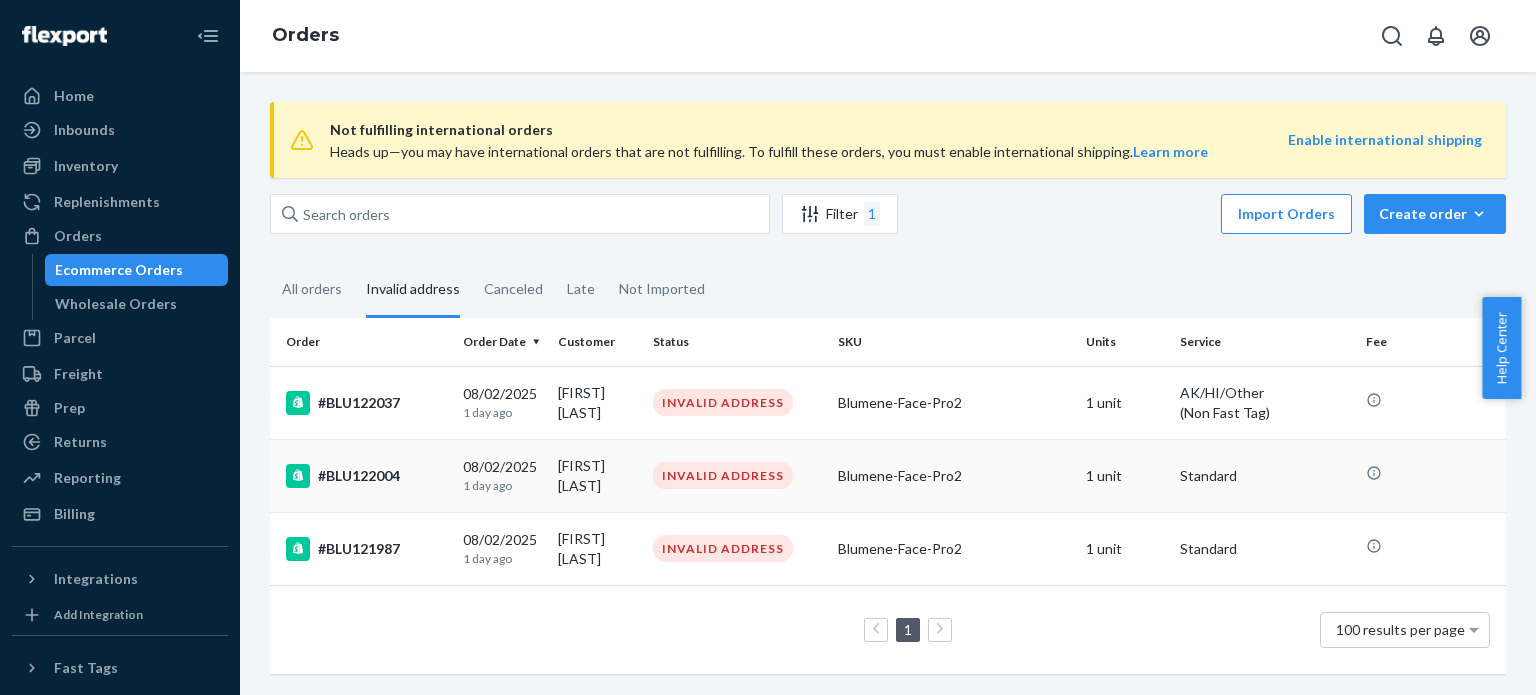 click on "[FIRST] [LAST]" at bounding box center (597, 475) 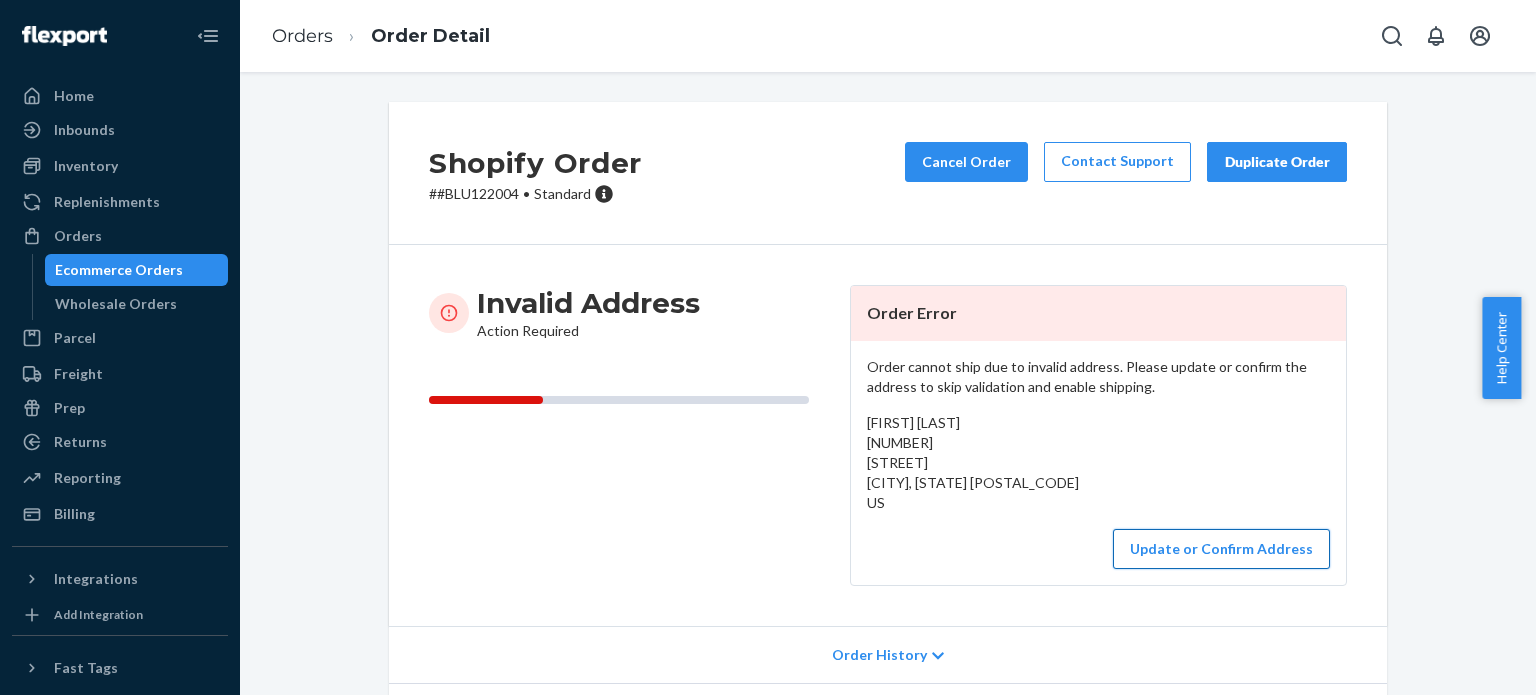 click on "Update or Confirm Address" at bounding box center (1221, 549) 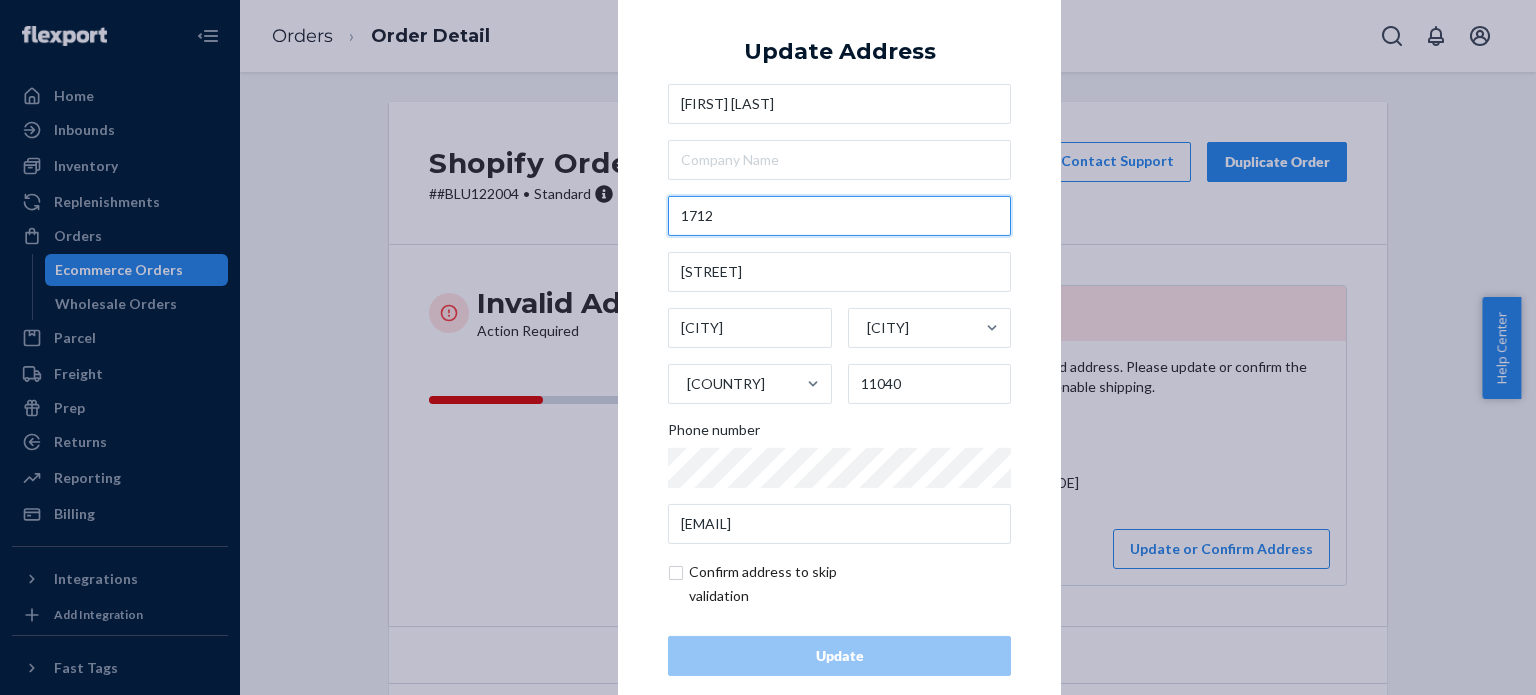 click on "1712" at bounding box center (839, 216) 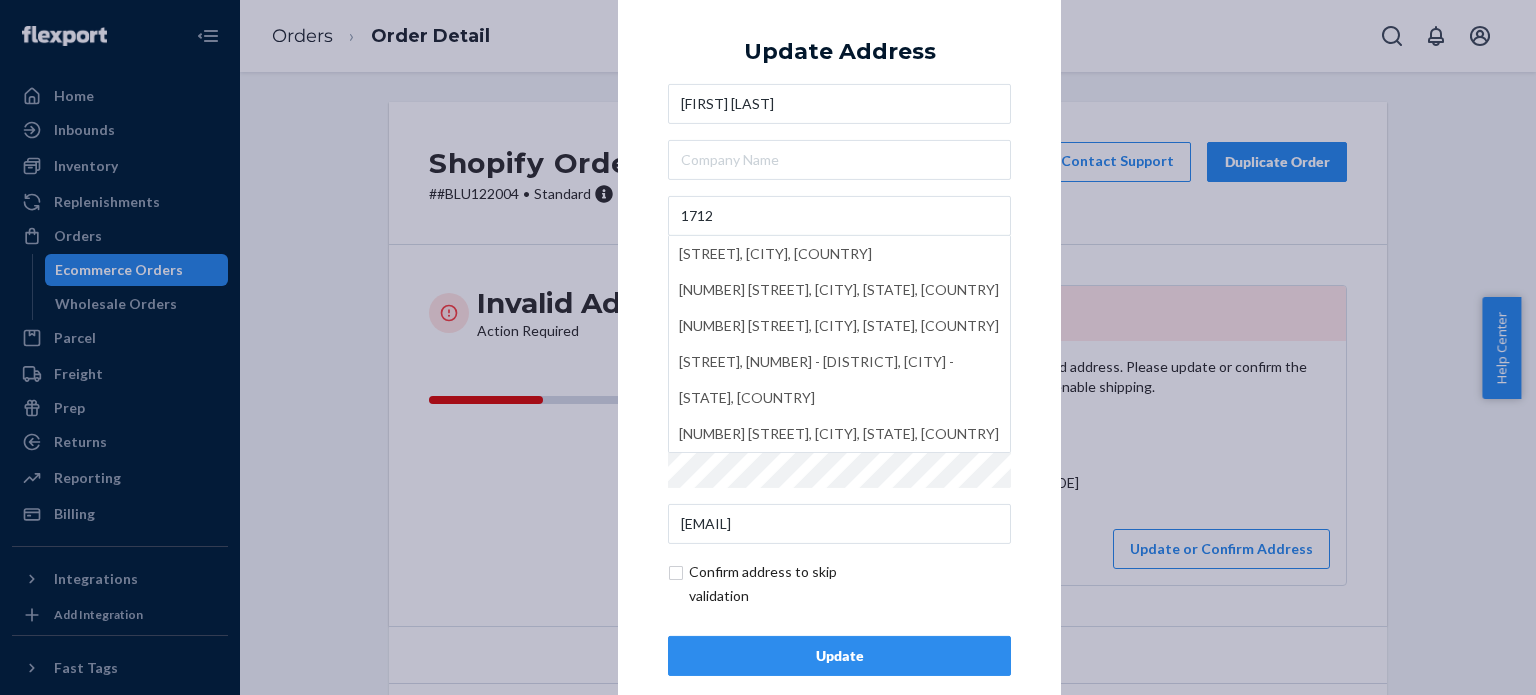 click on "[FIRST] [LAST] [NUMBER] [STREET], [CITY], [COUNTRY] [NUMBER] [STREET], [CITY], [STATE], [COUNTRY] [STREET], [NUMBER] - [DISTRICT], [CITY] - [STATE], [COUNTRY] [STREET], [NUMBER], [CITY], [STATE], [COUNTRY] [STREET], [NUMBER], [CITY], [STATE], [COUNTRY] [STREET] [CITY] [CITY] [STATE] [COUNTRY] [PHONE] [EMAIL]" at bounding box center [839, 314] 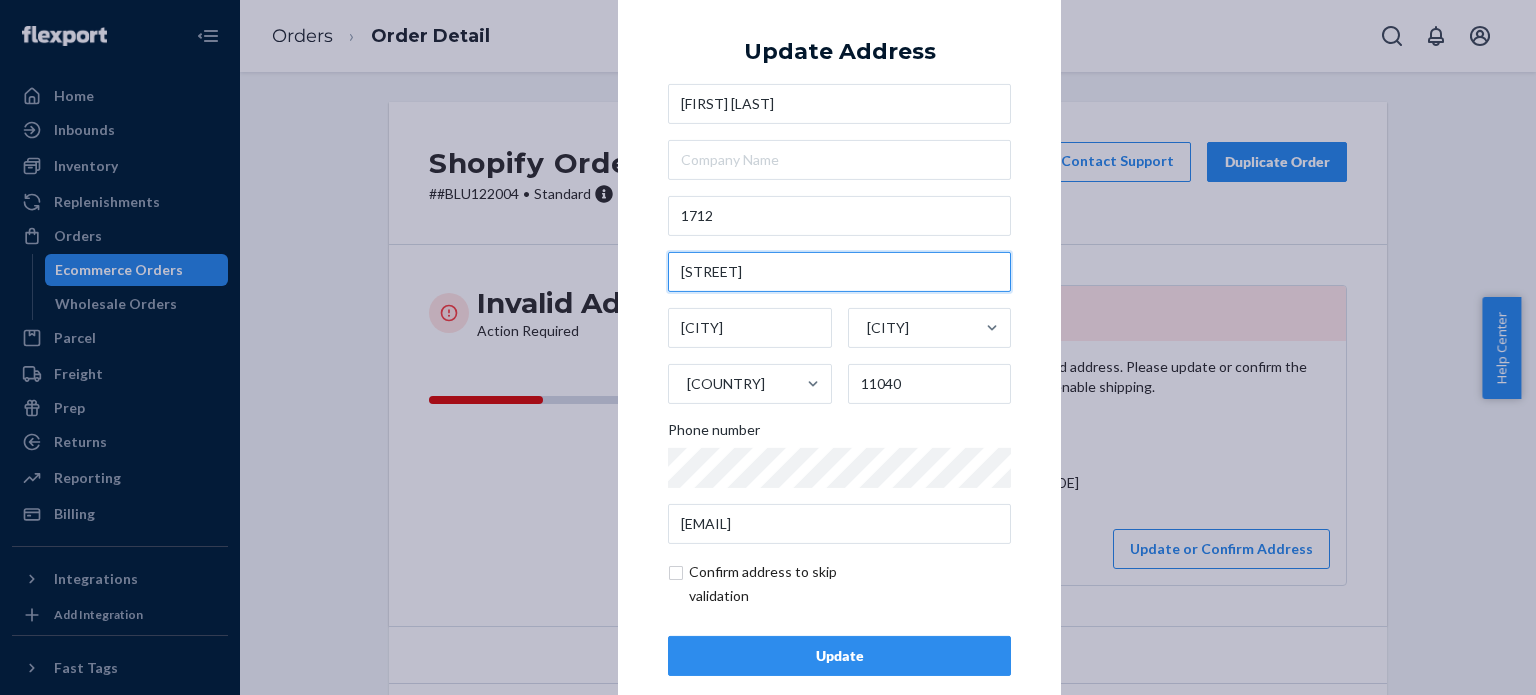 drag, startPoint x: 790, startPoint y: 275, endPoint x: 666, endPoint y: 274, distance: 124.004036 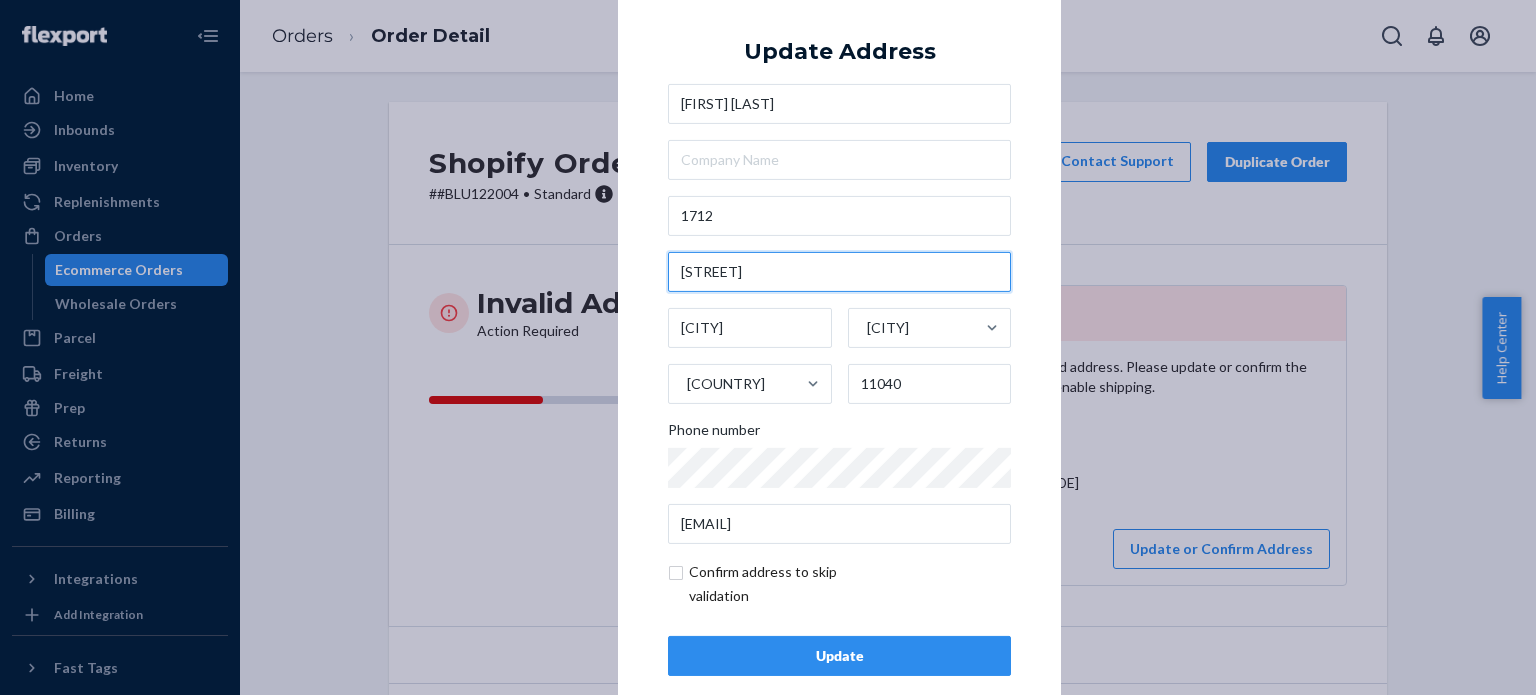 click on "[STREET]" at bounding box center (839, 272) 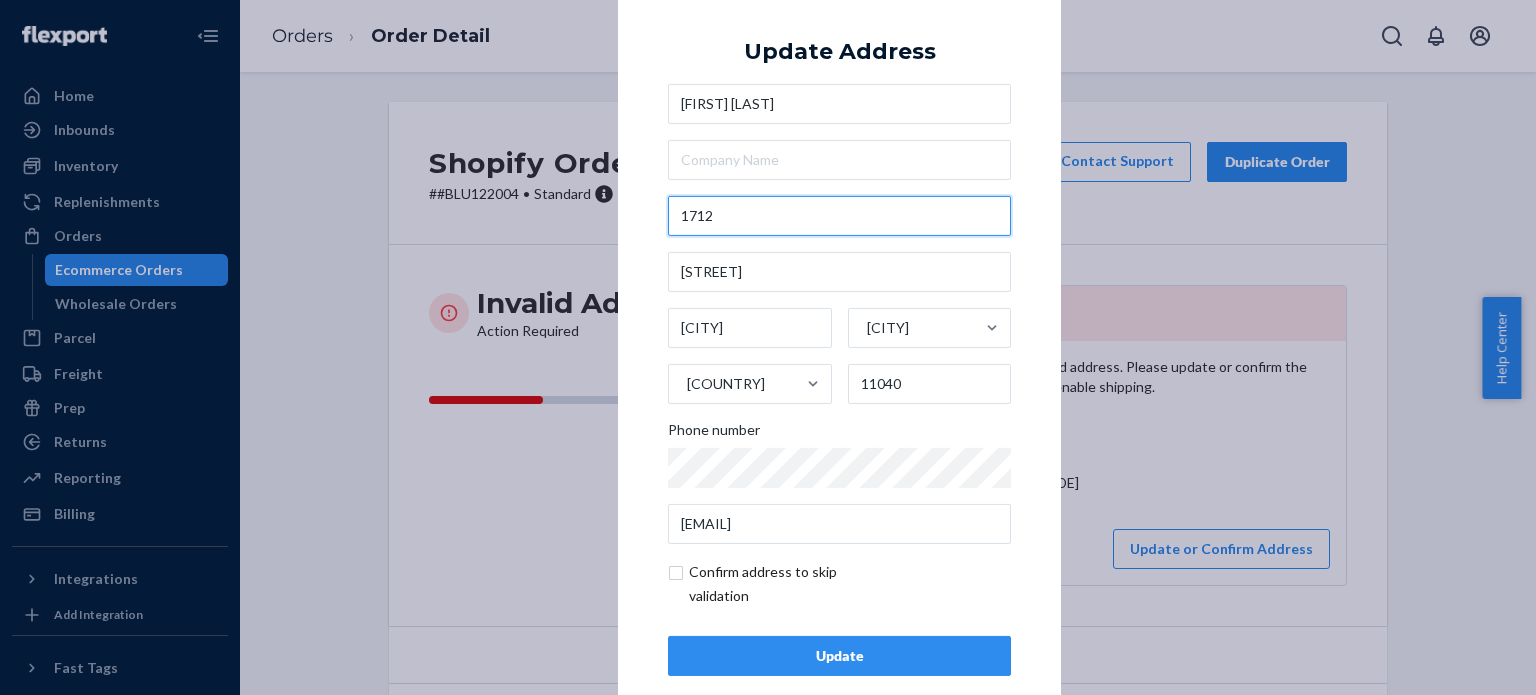 click on "1712" at bounding box center [839, 216] 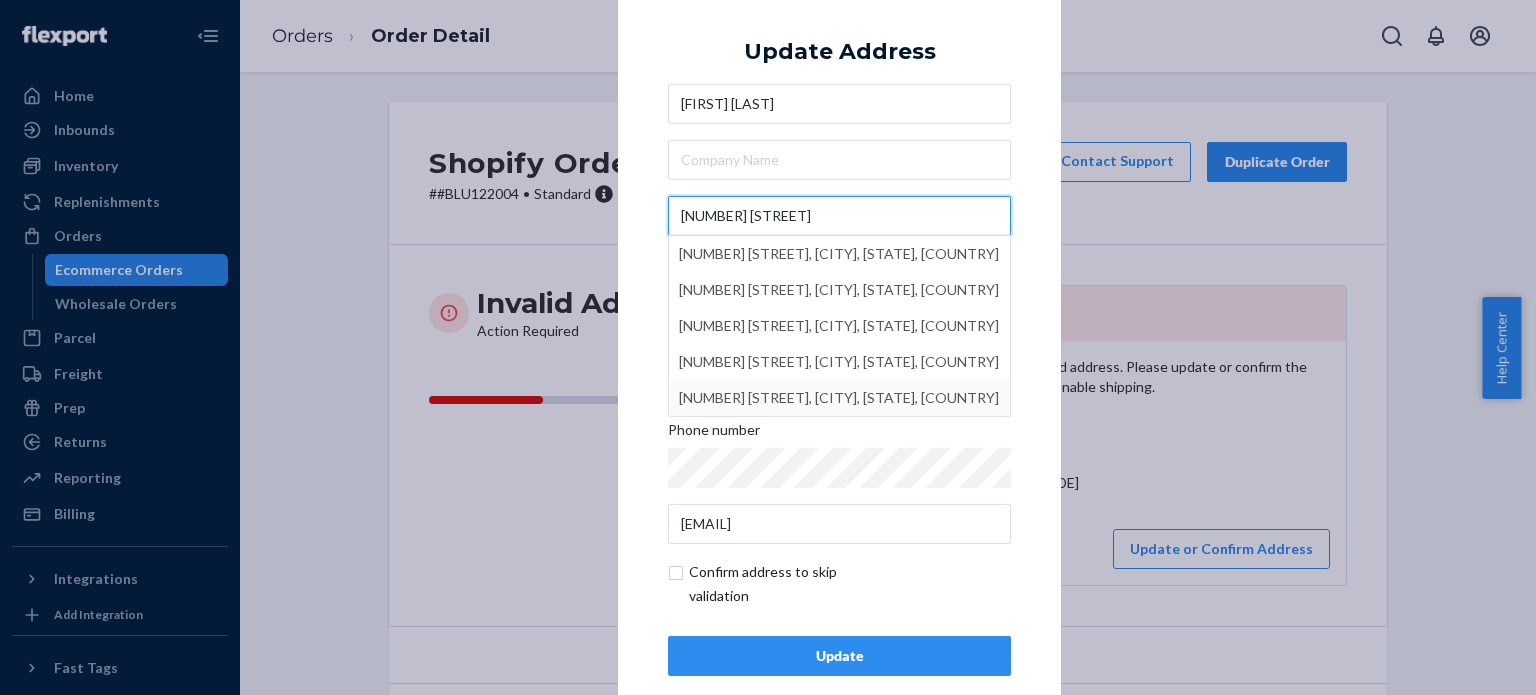 type on "[NUMBER] [STREET]" 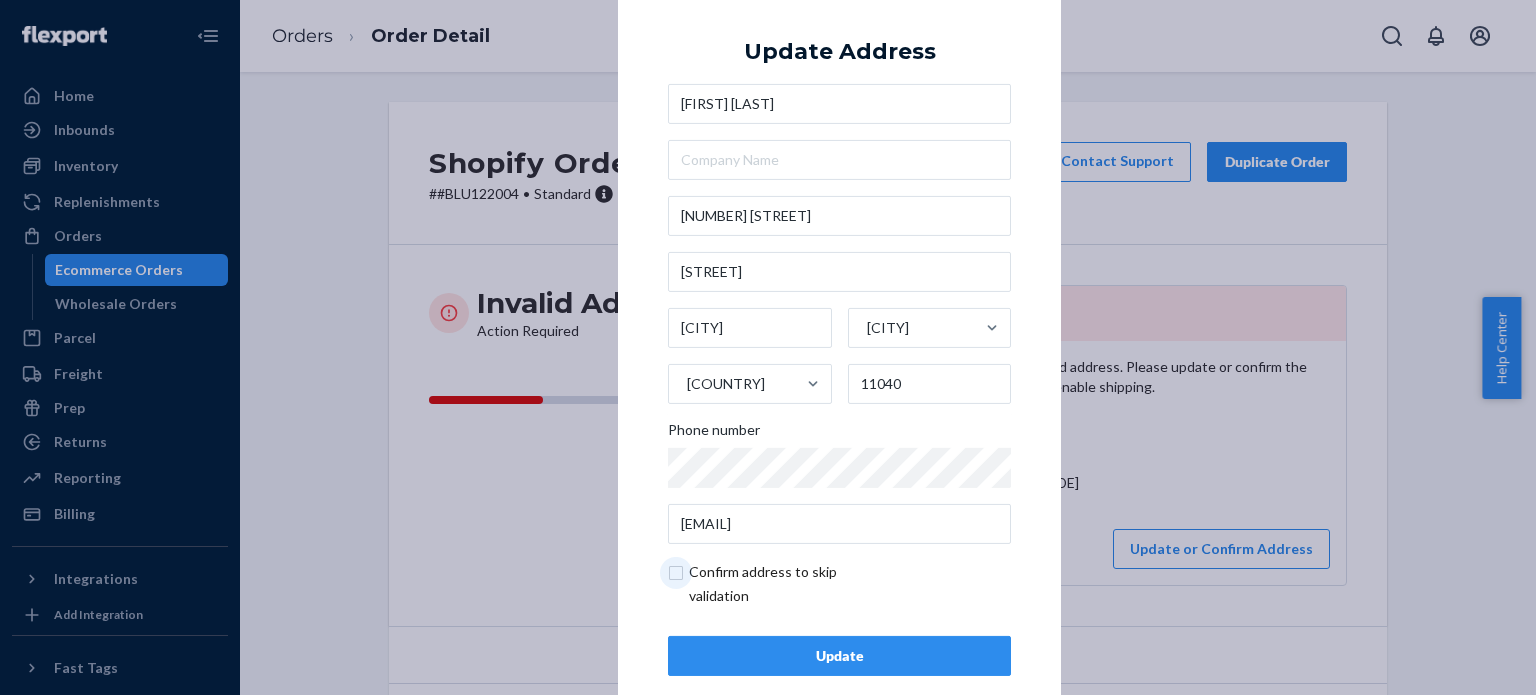click at bounding box center (784, 584) 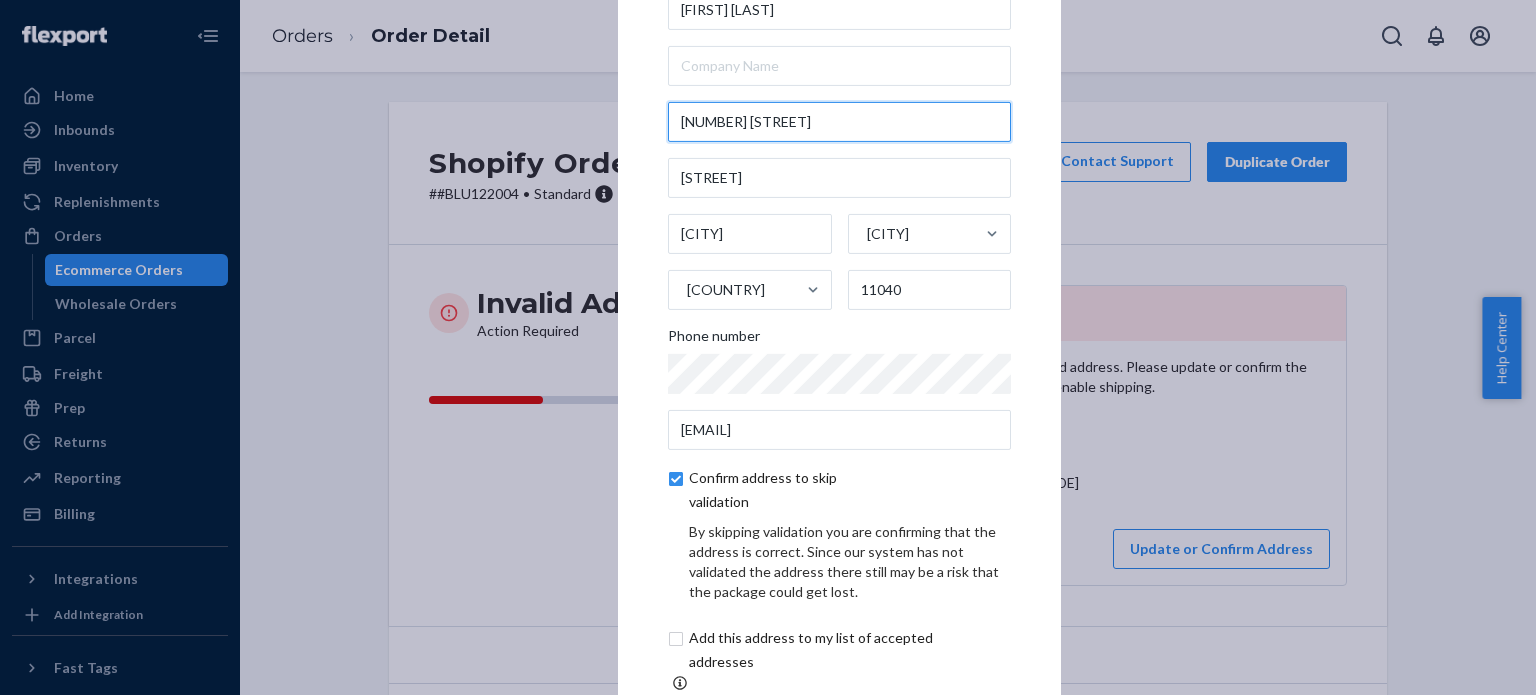 click on "[NUMBER] [STREET]" at bounding box center (839, 122) 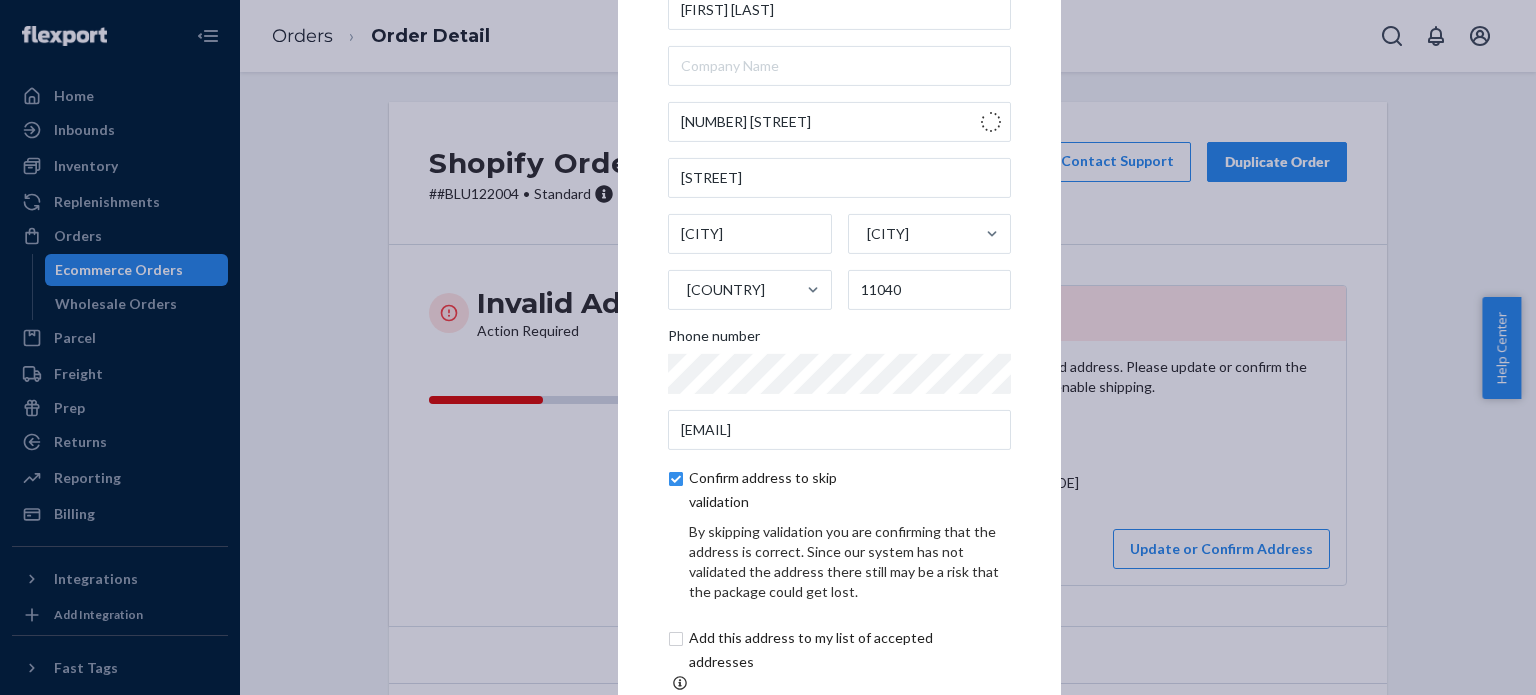 type on "[NUMBER] [STREET]" 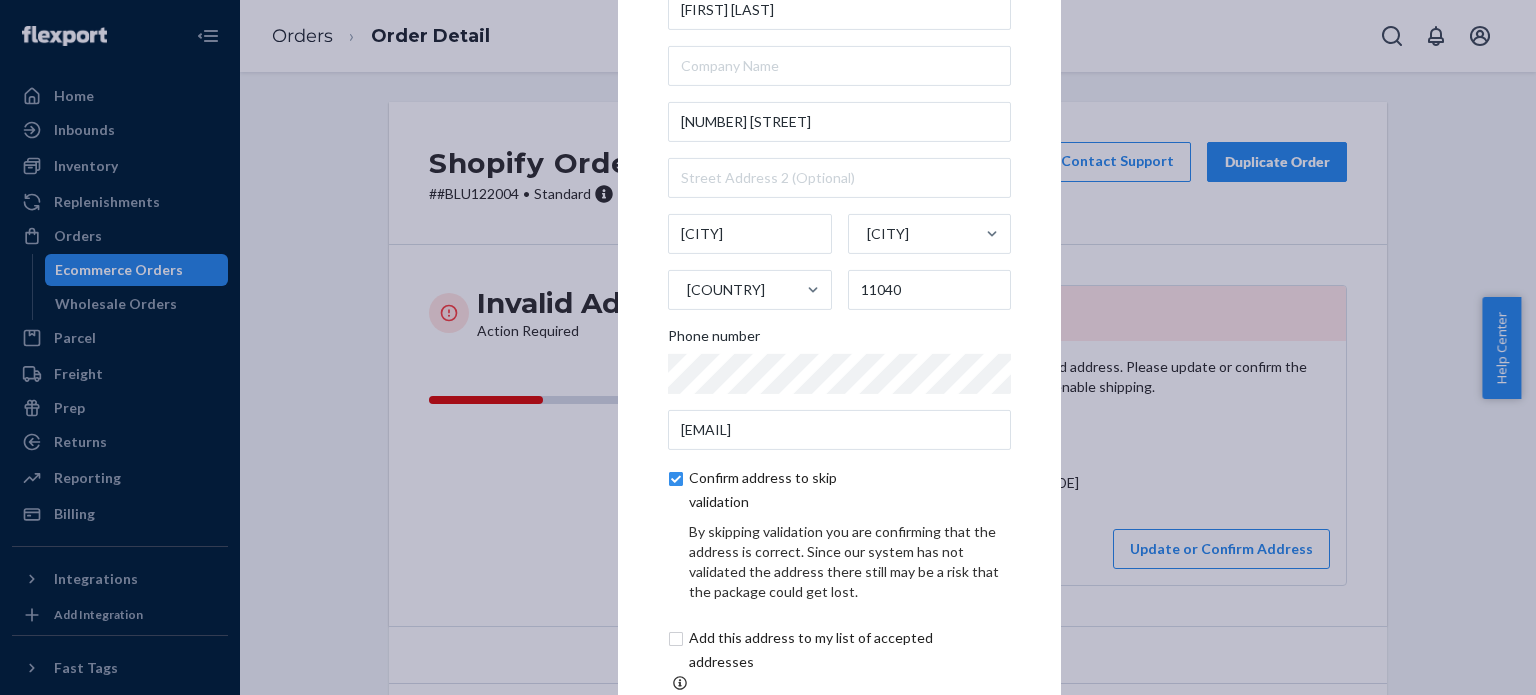 scroll, scrollTop: 114, scrollLeft: 0, axis: vertical 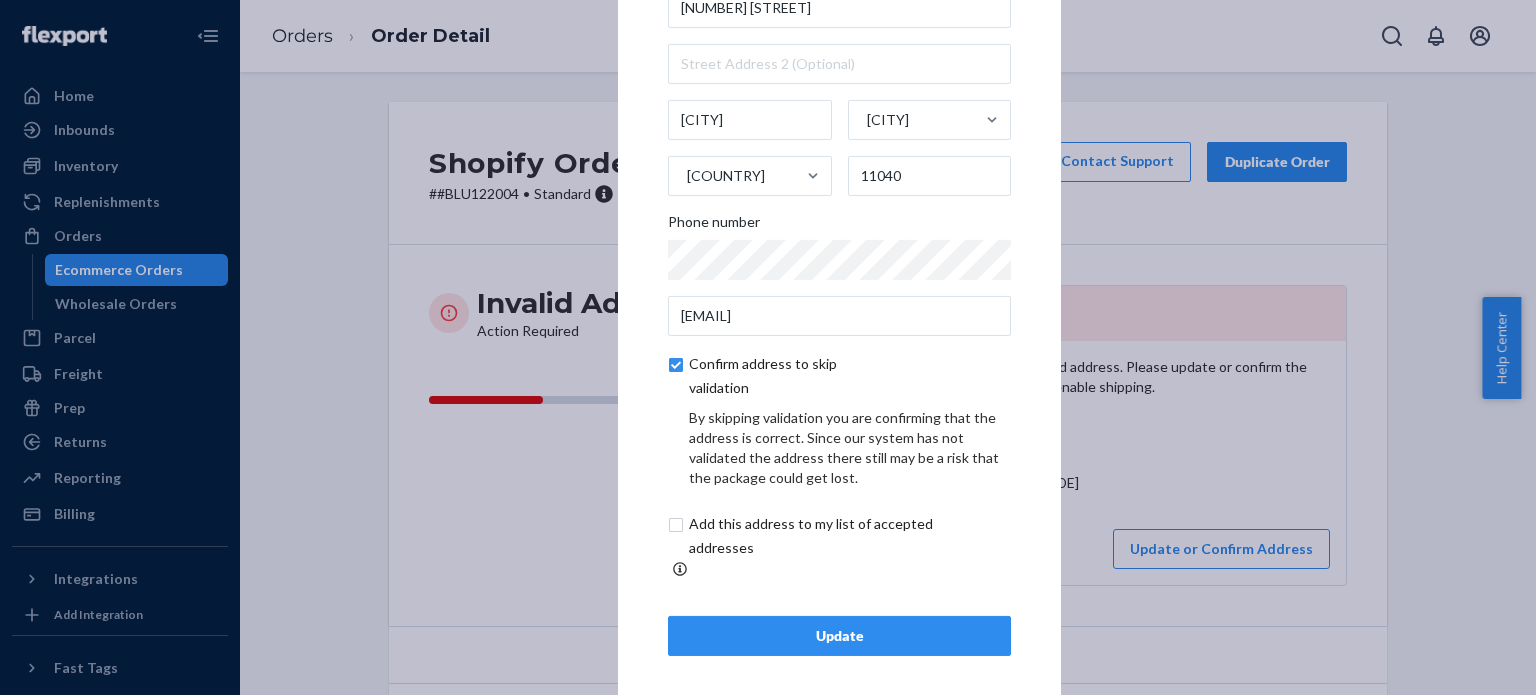 click on "Update" at bounding box center [839, 636] 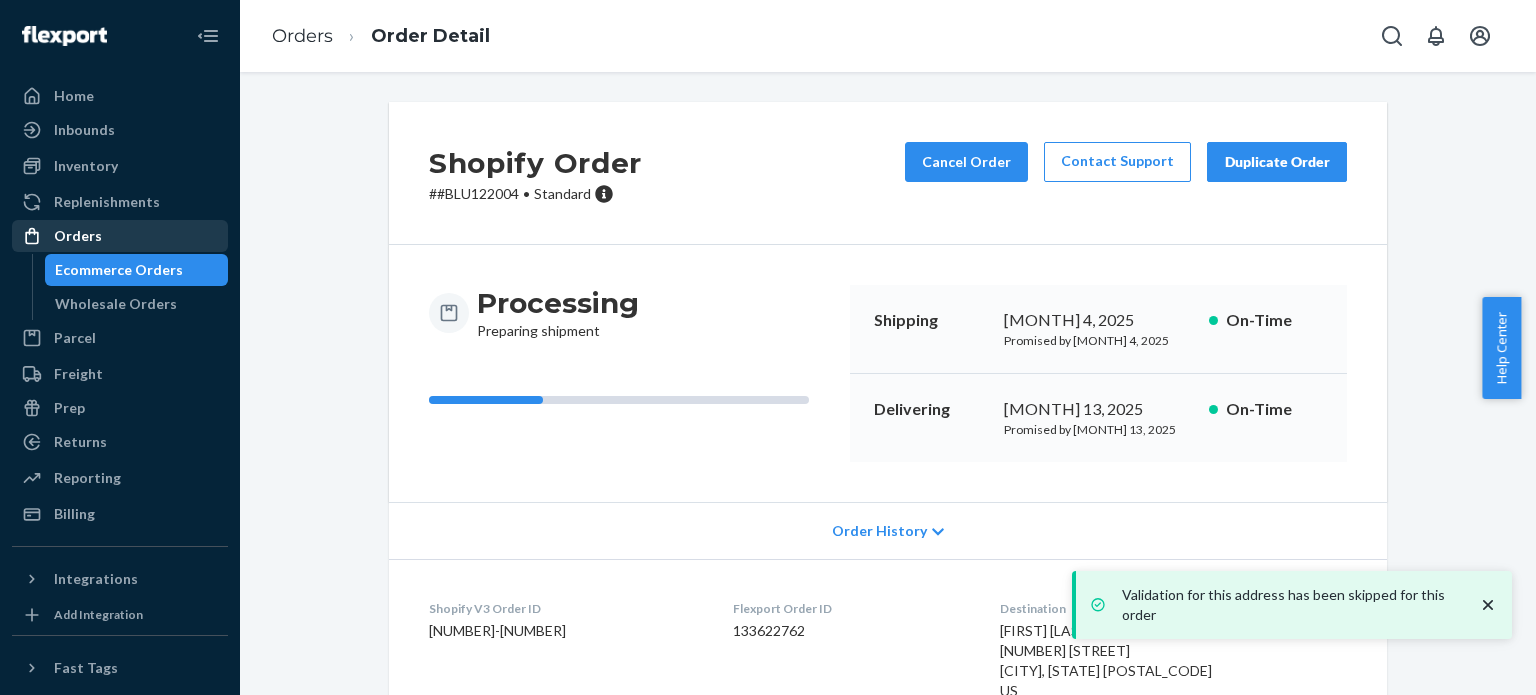 click on "Orders" at bounding box center [120, 236] 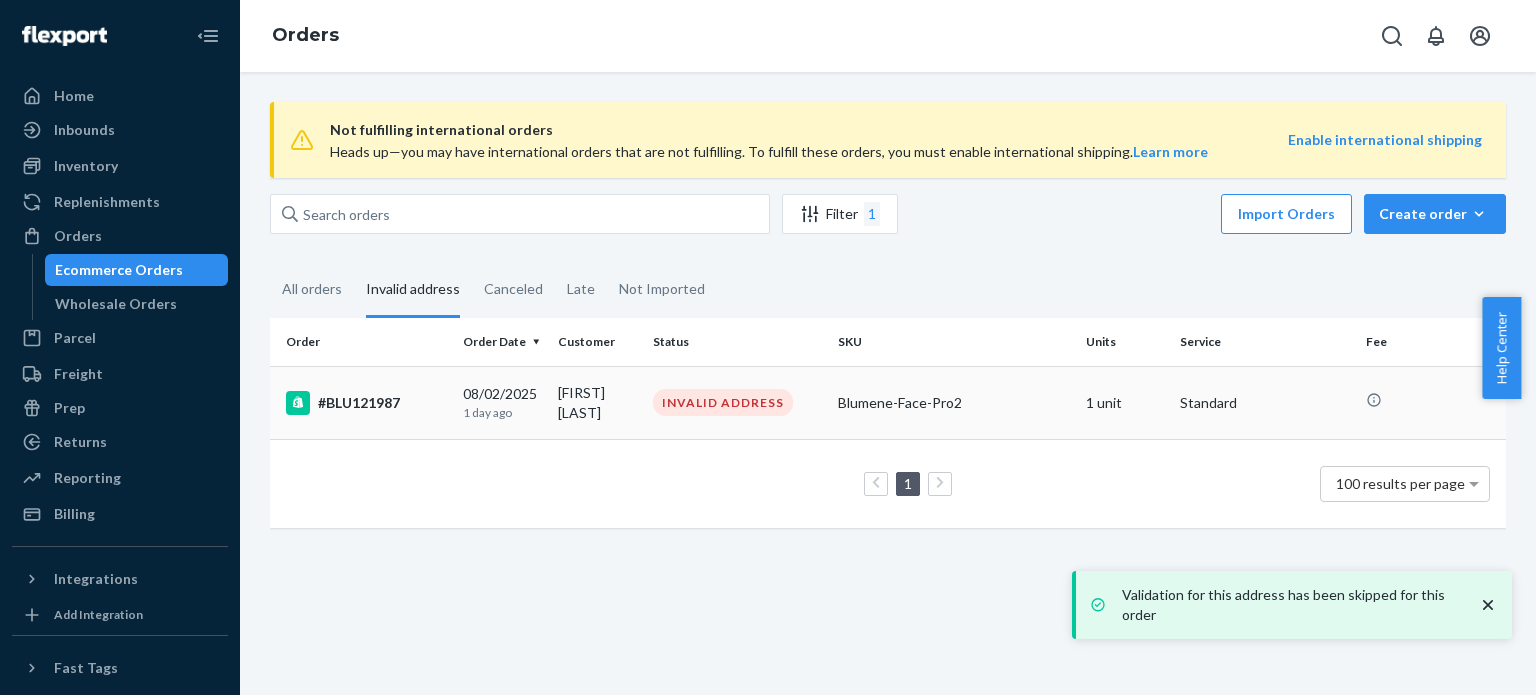 click on "1 day ago" at bounding box center [502, 412] 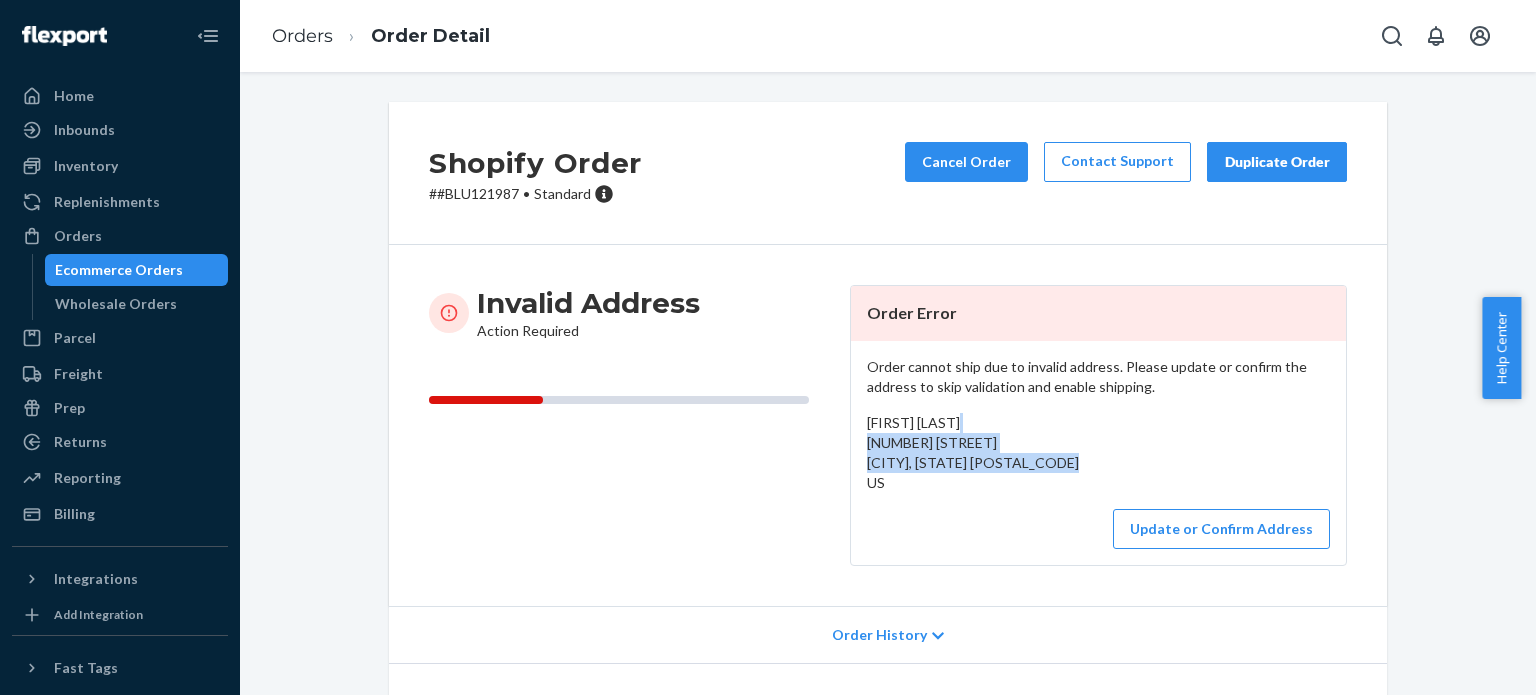 drag, startPoint x: 860, startPoint y: 441, endPoint x: 1056, endPoint y: 484, distance: 200.6614 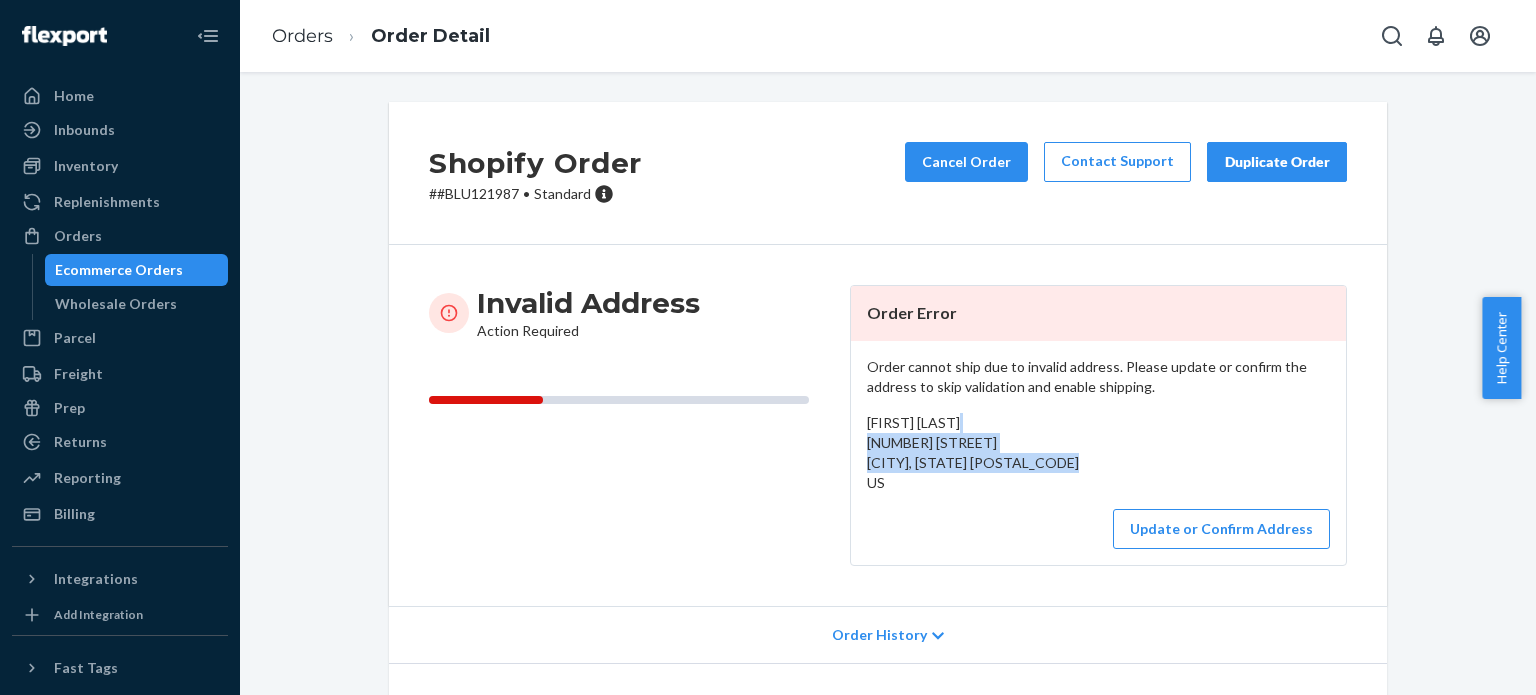 click on "[FIRST] [LAST]
[NUMBER] [STREET]
[CITY], [STATE] [POSTAL_CODE]
US" at bounding box center [1098, 453] 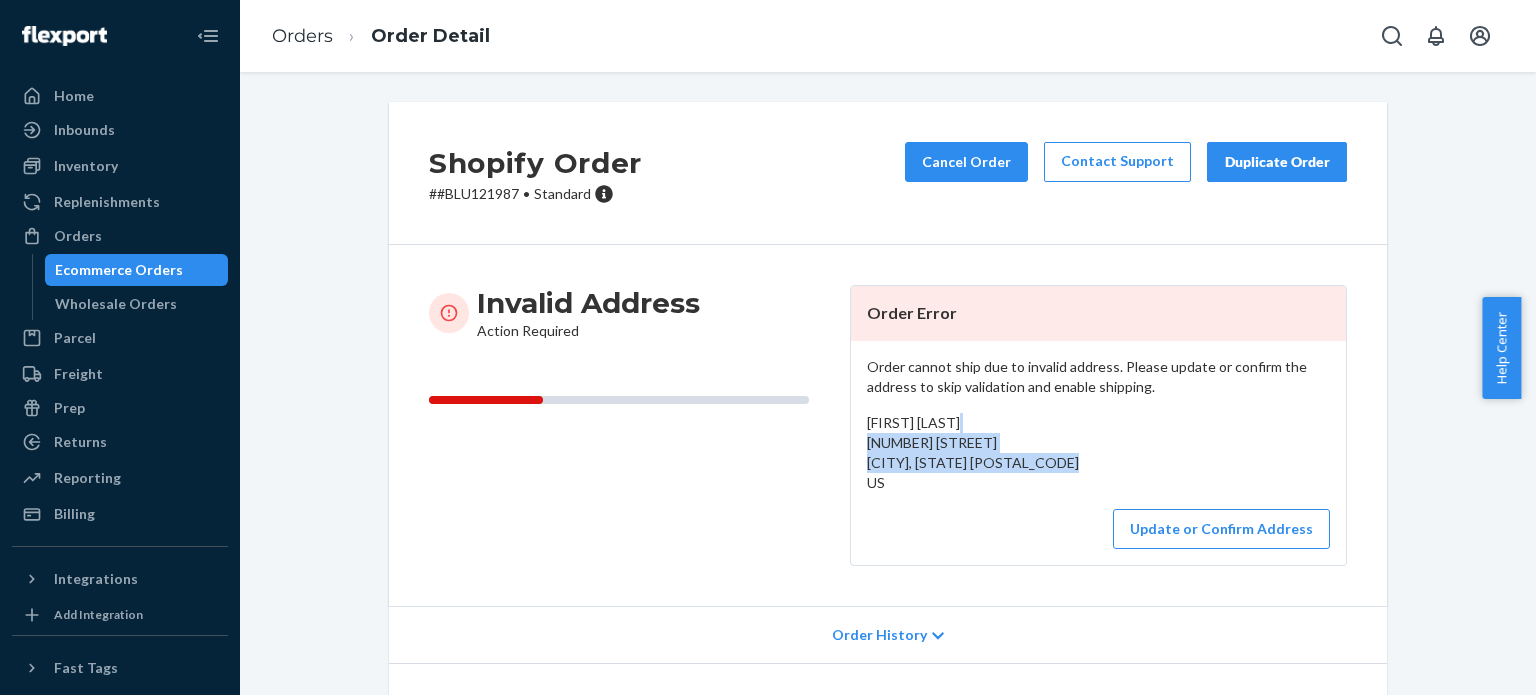 copy on "[NUMBER] [STREET]
[CITY], [STATE] [POSTAL_CODE]
US" 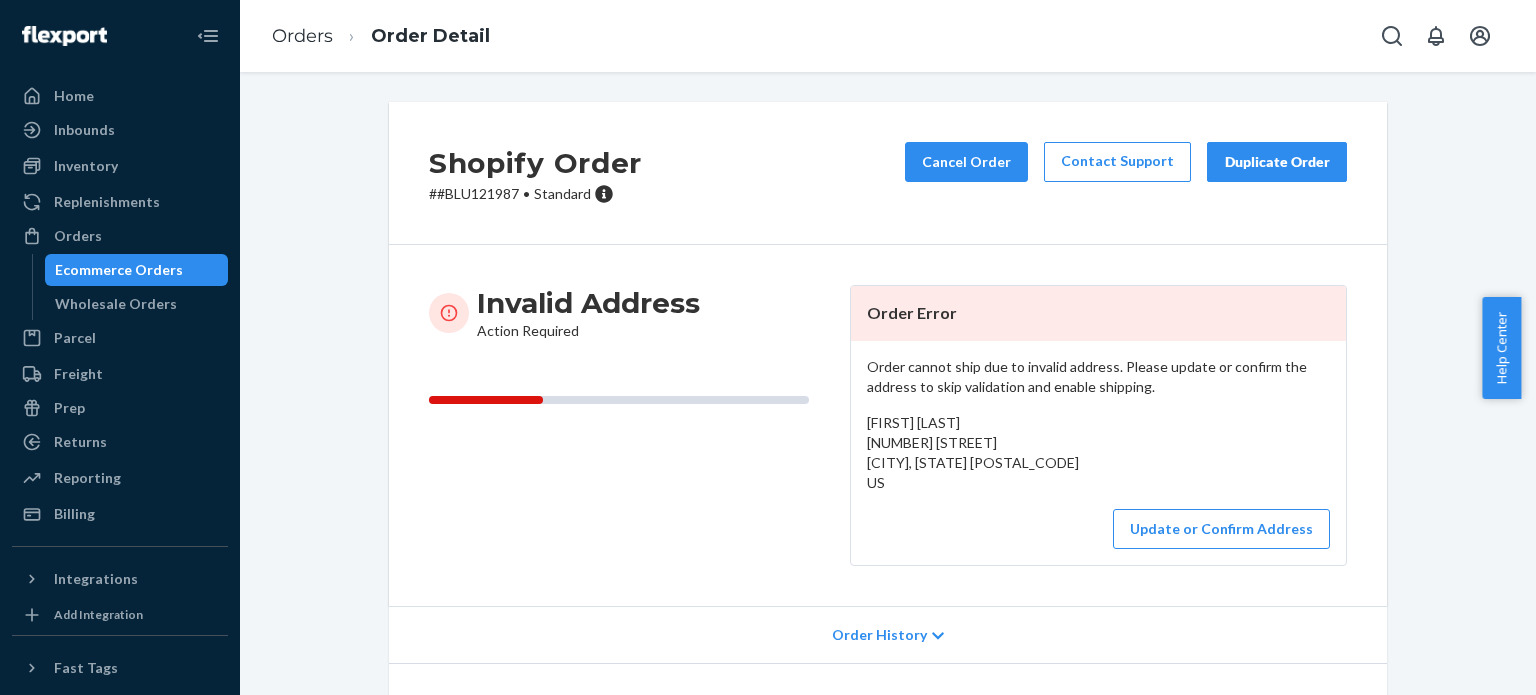 click on "# #BLU121987 • Standard" at bounding box center [535, 194] 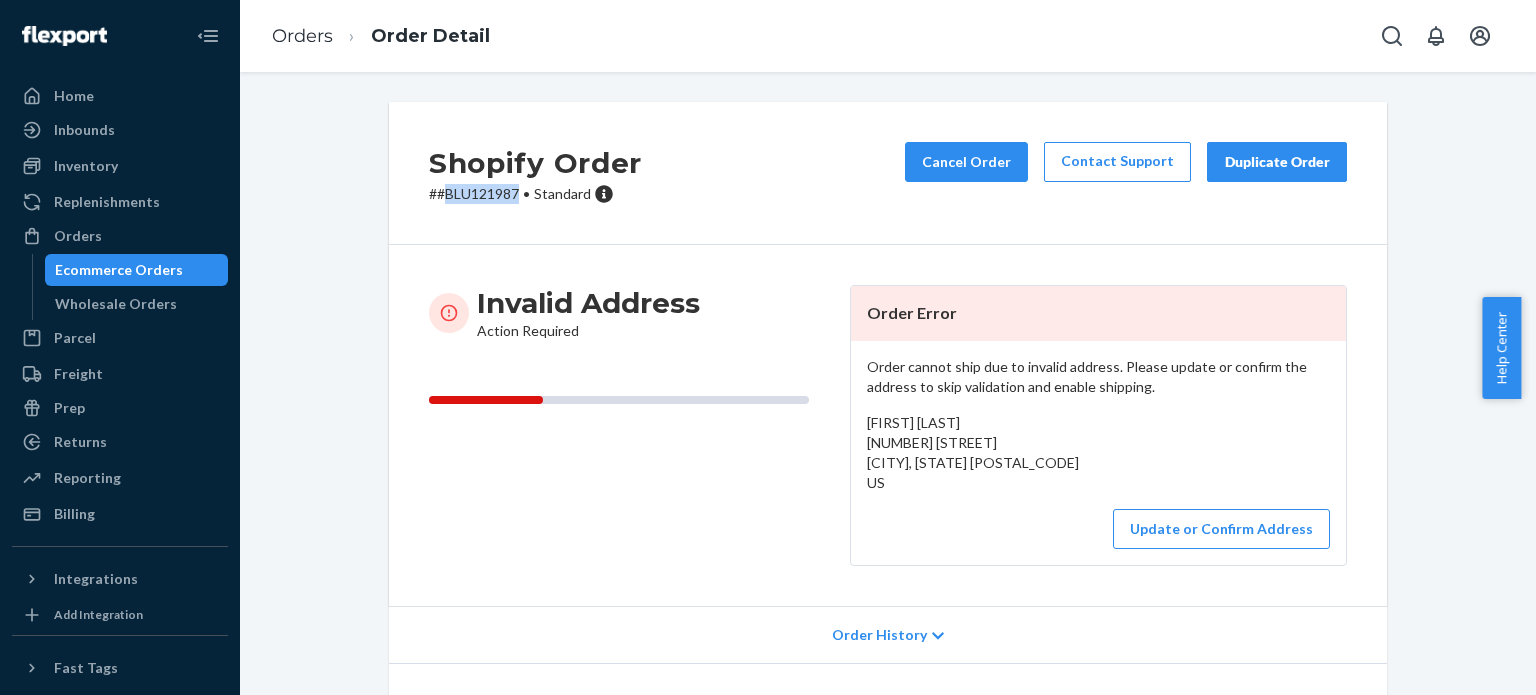 copy on "[ALPHANUMERIC_ID]" 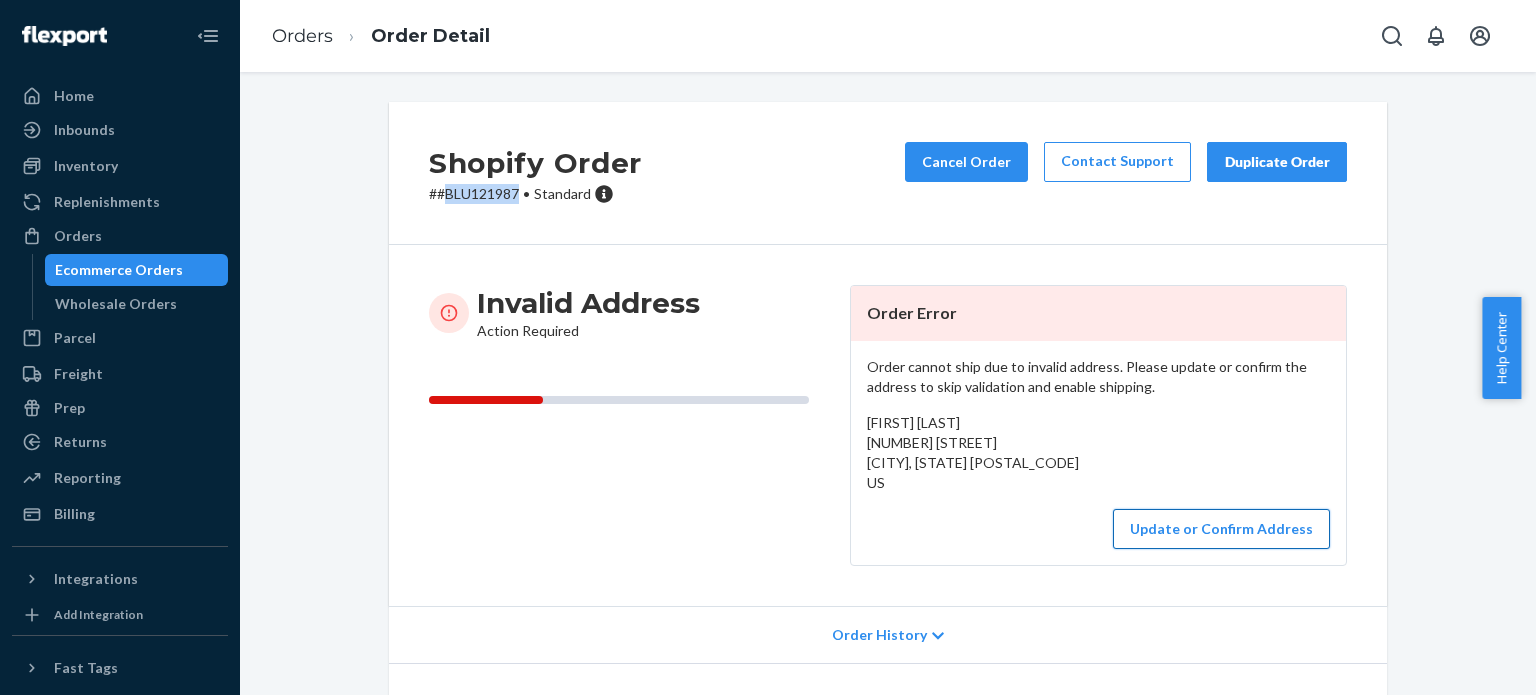 click on "Update or Confirm Address" at bounding box center (1221, 529) 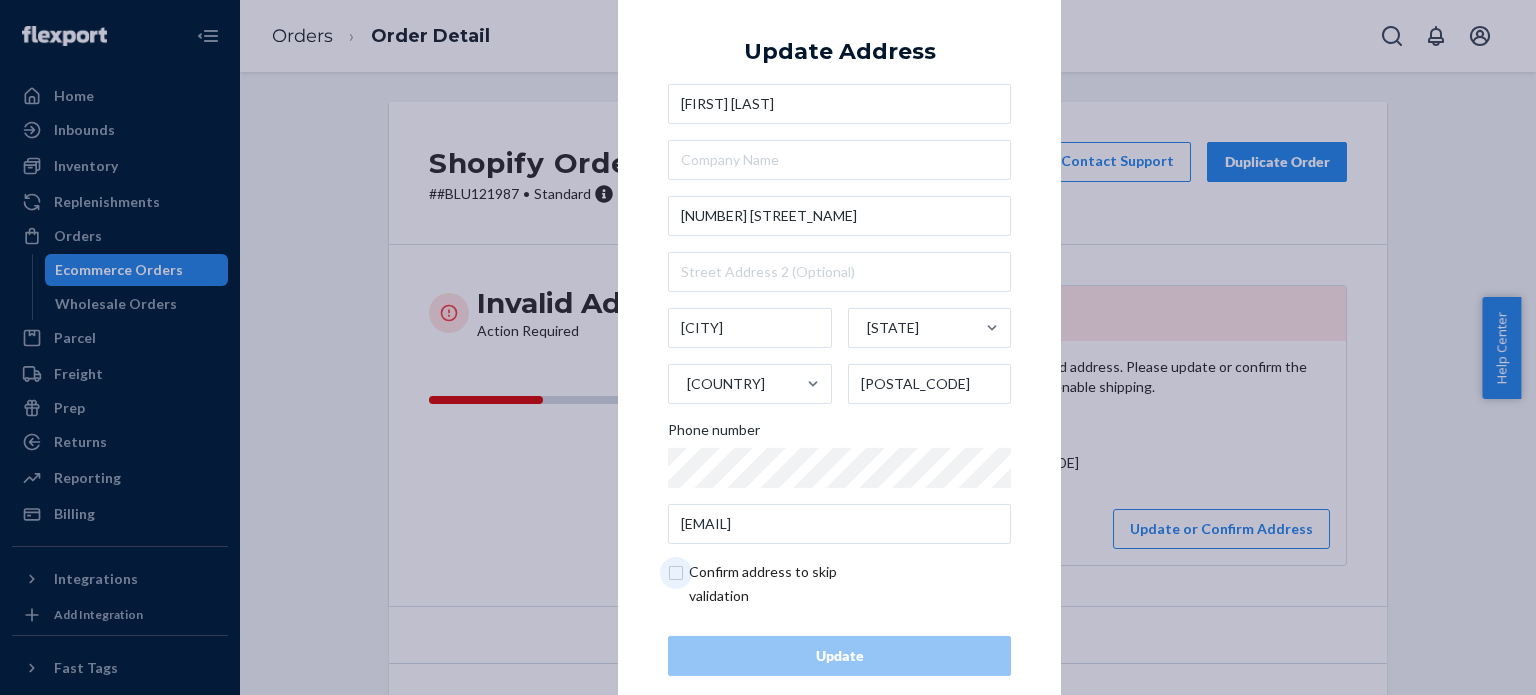 click at bounding box center [784, 584] 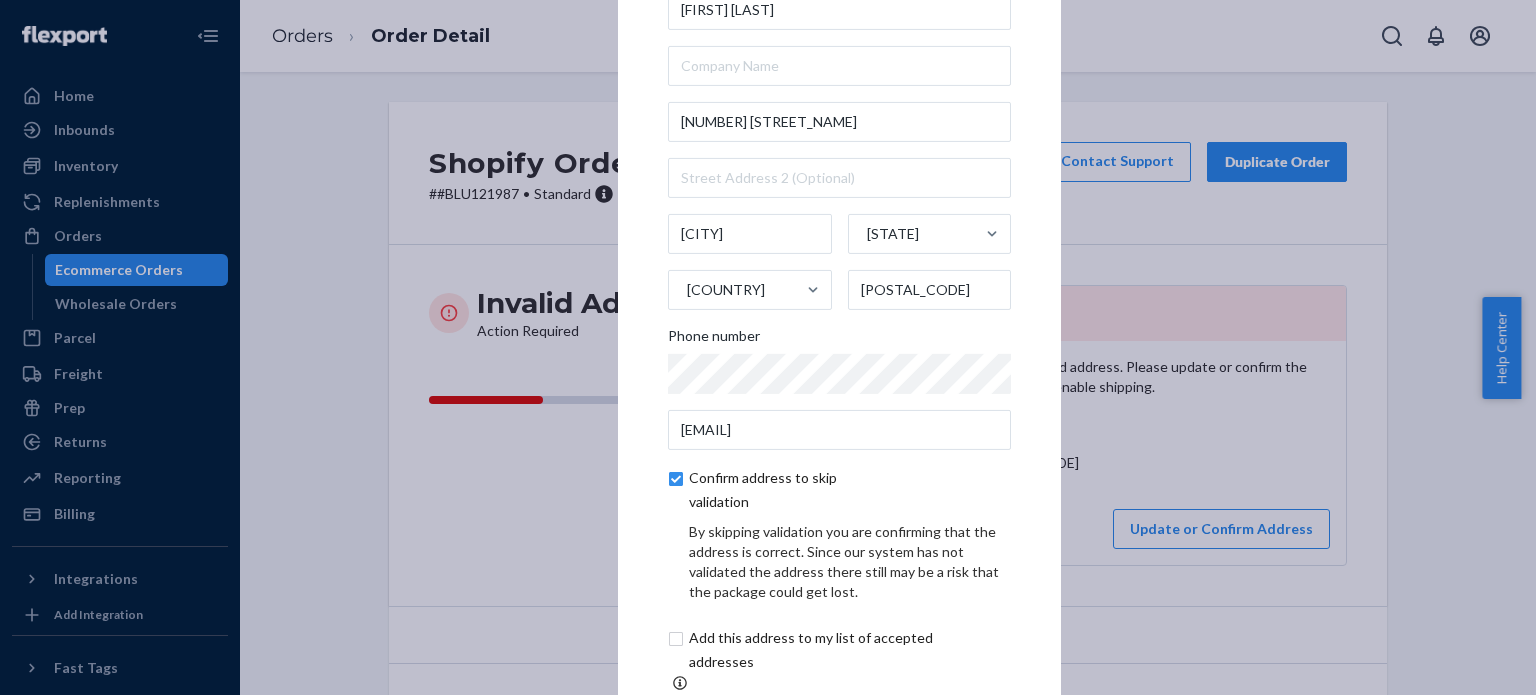 scroll, scrollTop: 114, scrollLeft: 0, axis: vertical 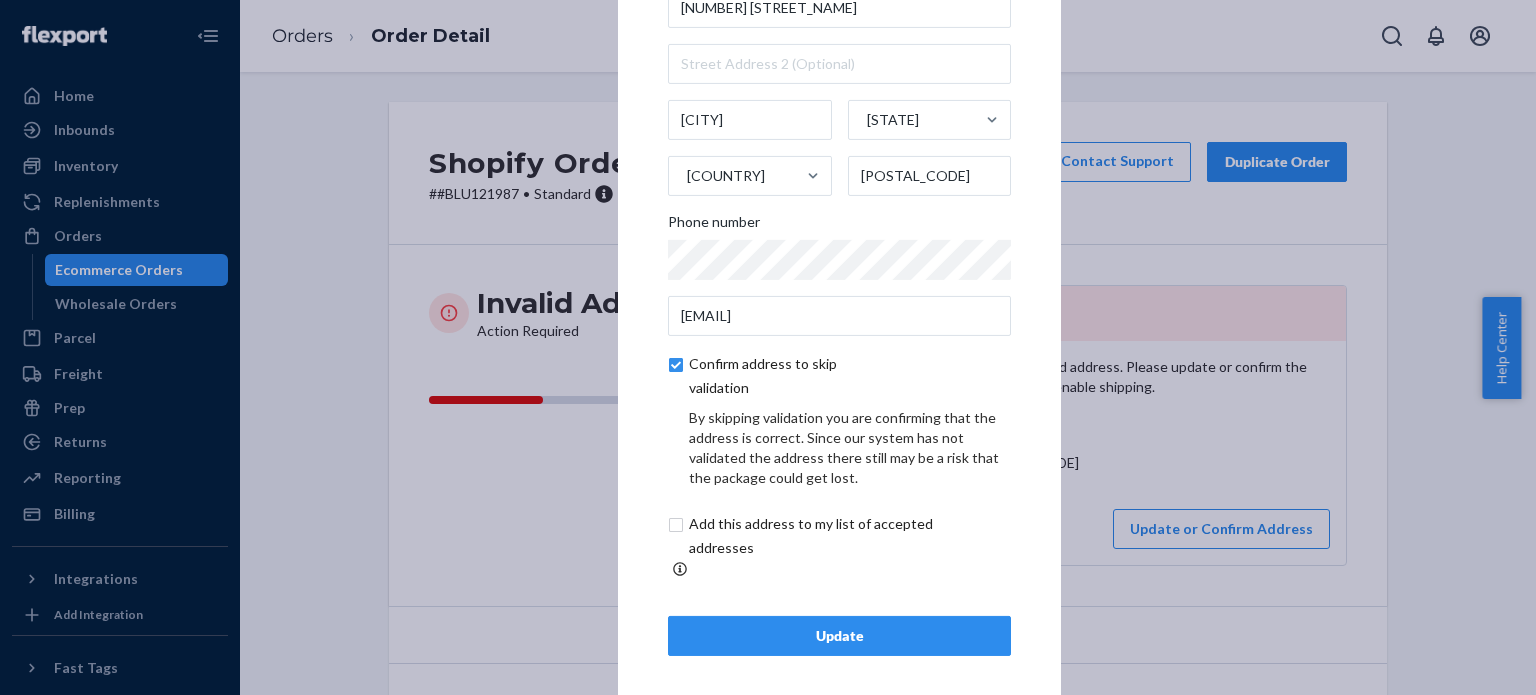 click on "Update" at bounding box center (839, 636) 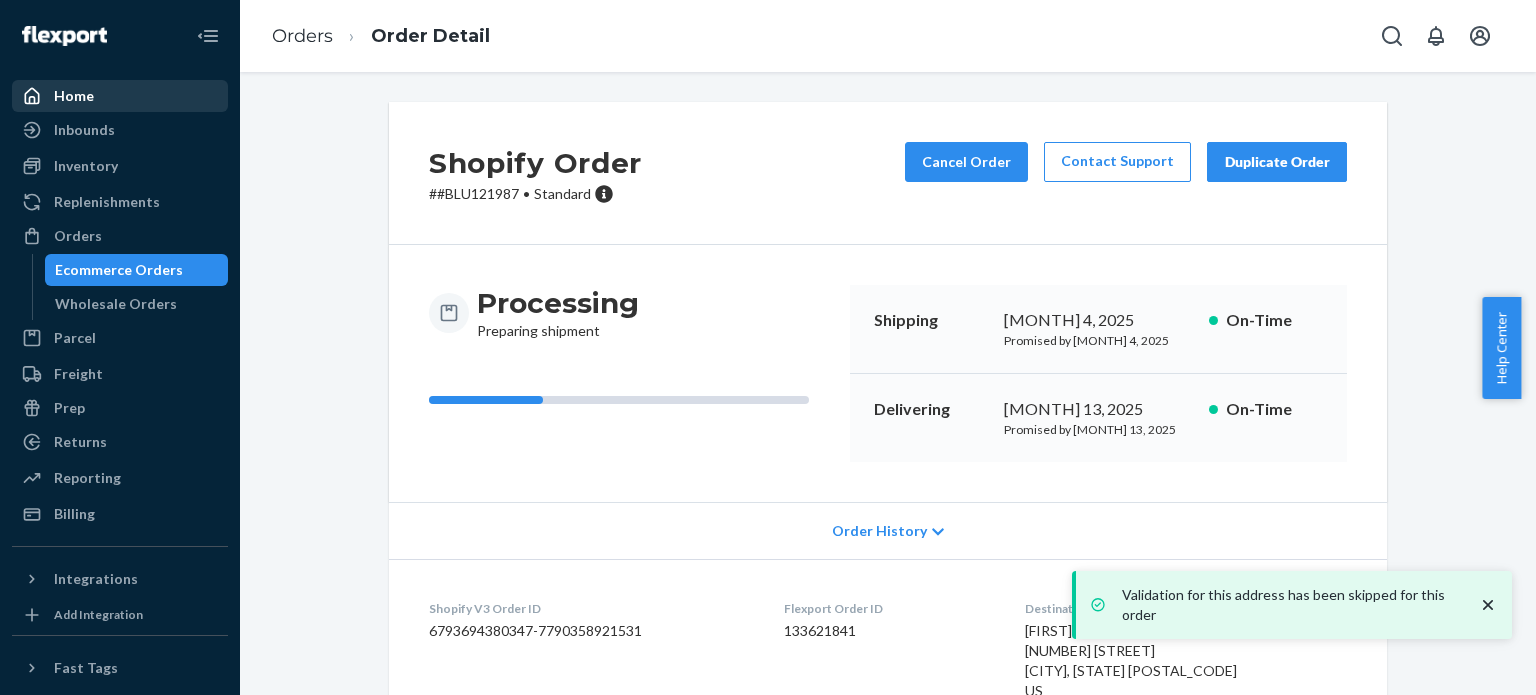 drag, startPoint x: 147, startPoint y: 78, endPoint x: 148, endPoint y: 90, distance: 12.0415945 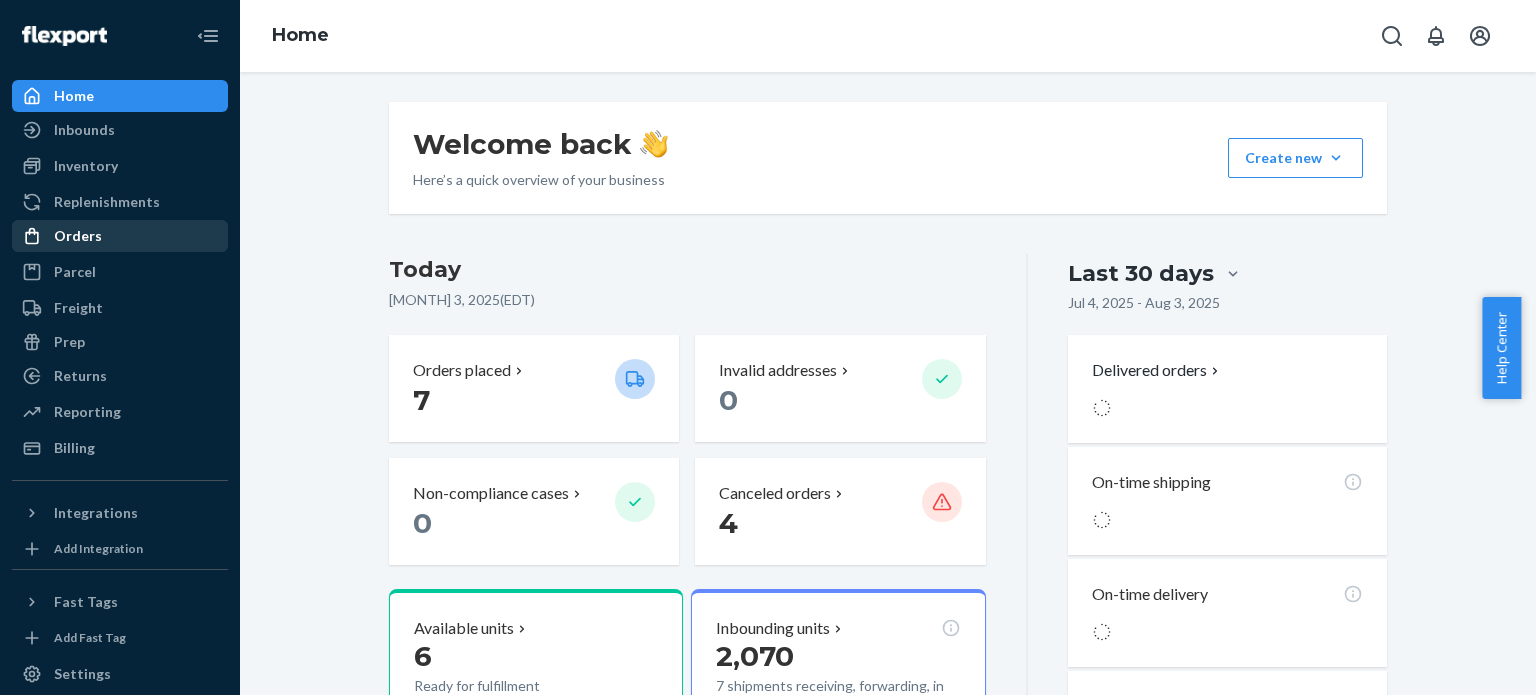 click on "Orders" at bounding box center (120, 236) 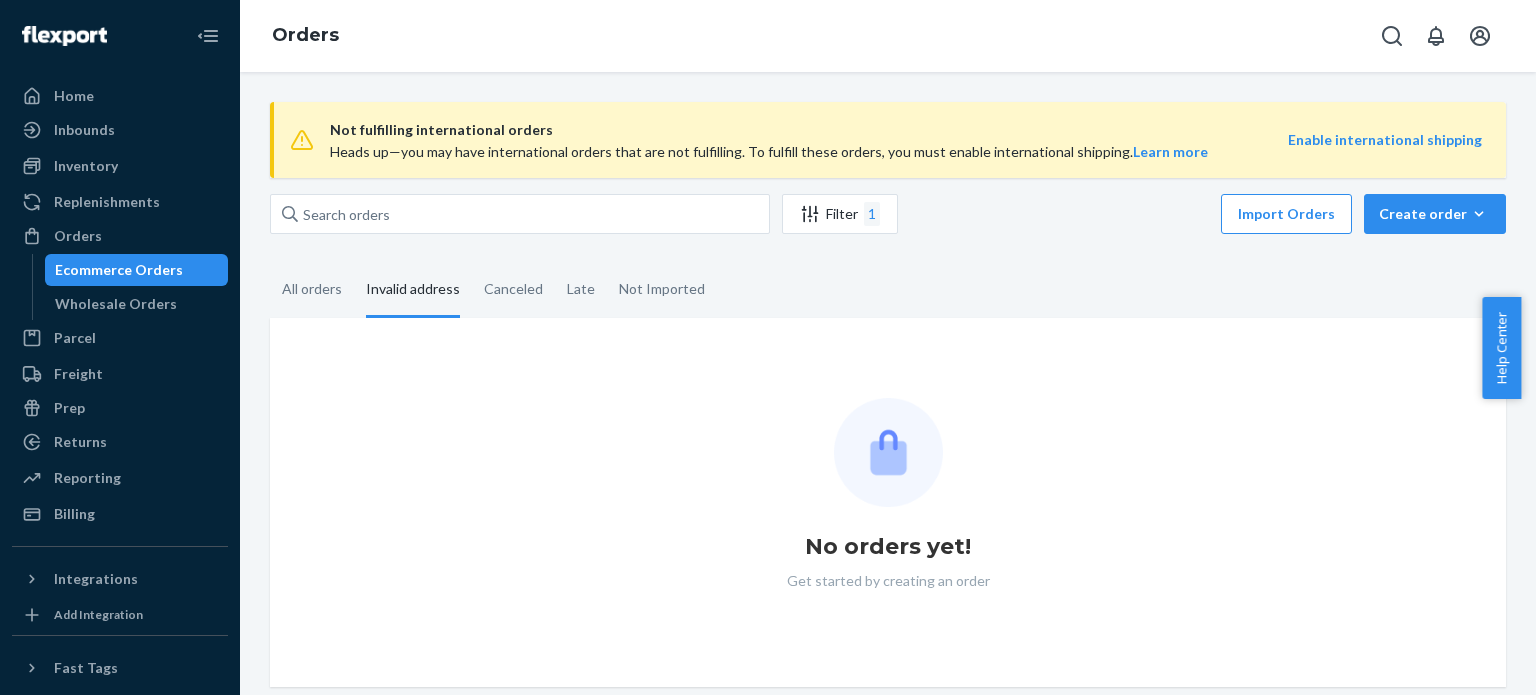 click on "All orders Invalid address Canceled Late Not Imported" at bounding box center [888, 290] 